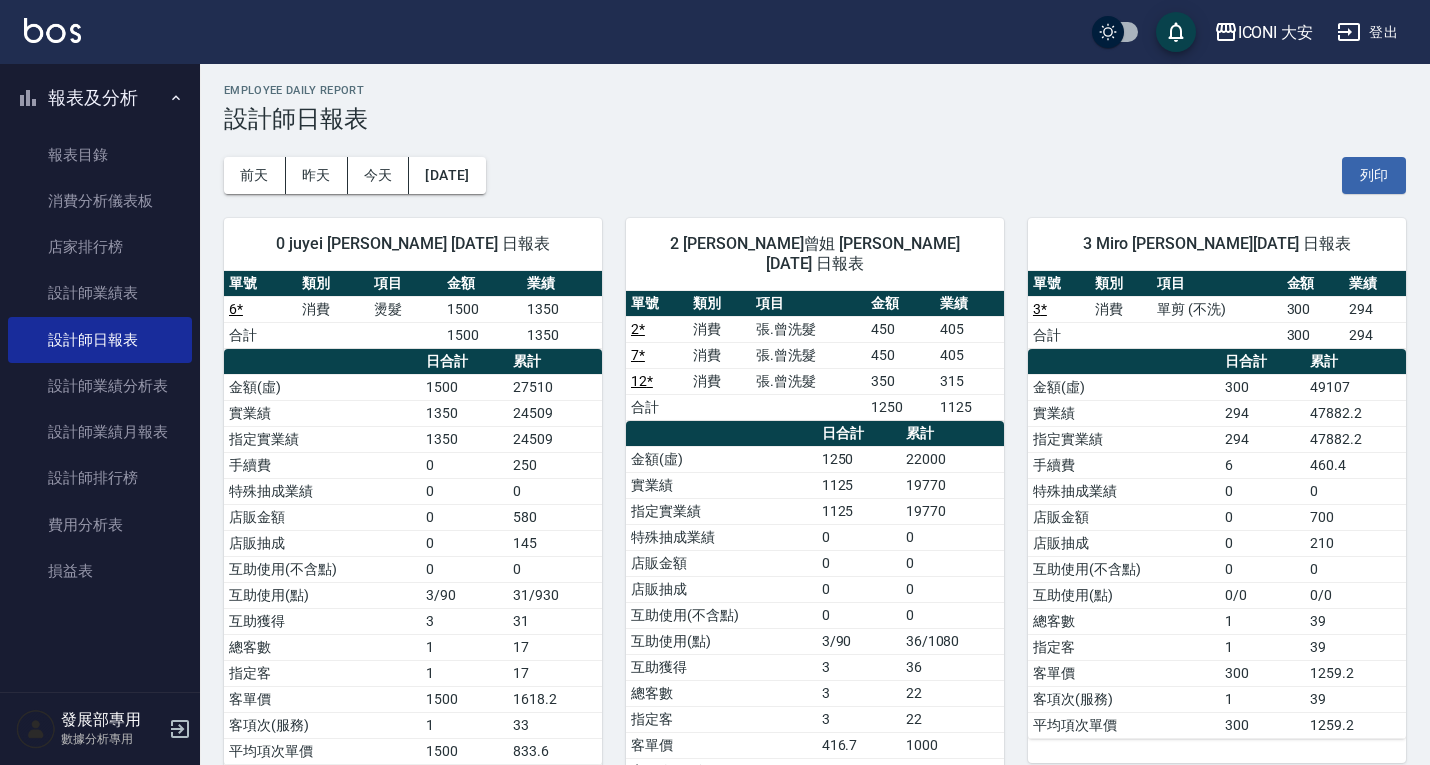 scroll, scrollTop: 0, scrollLeft: 0, axis: both 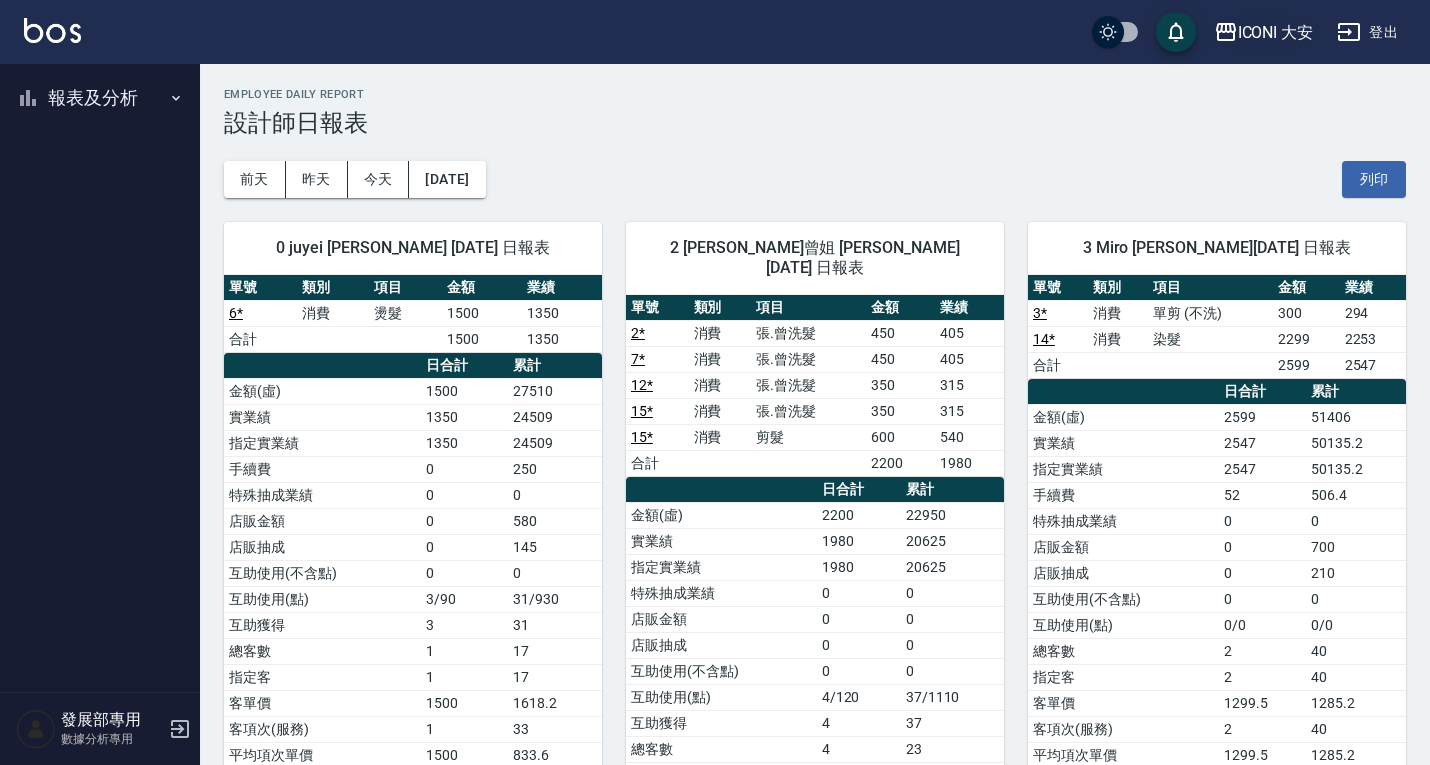click on "ICONI 大安" at bounding box center [1276, 32] 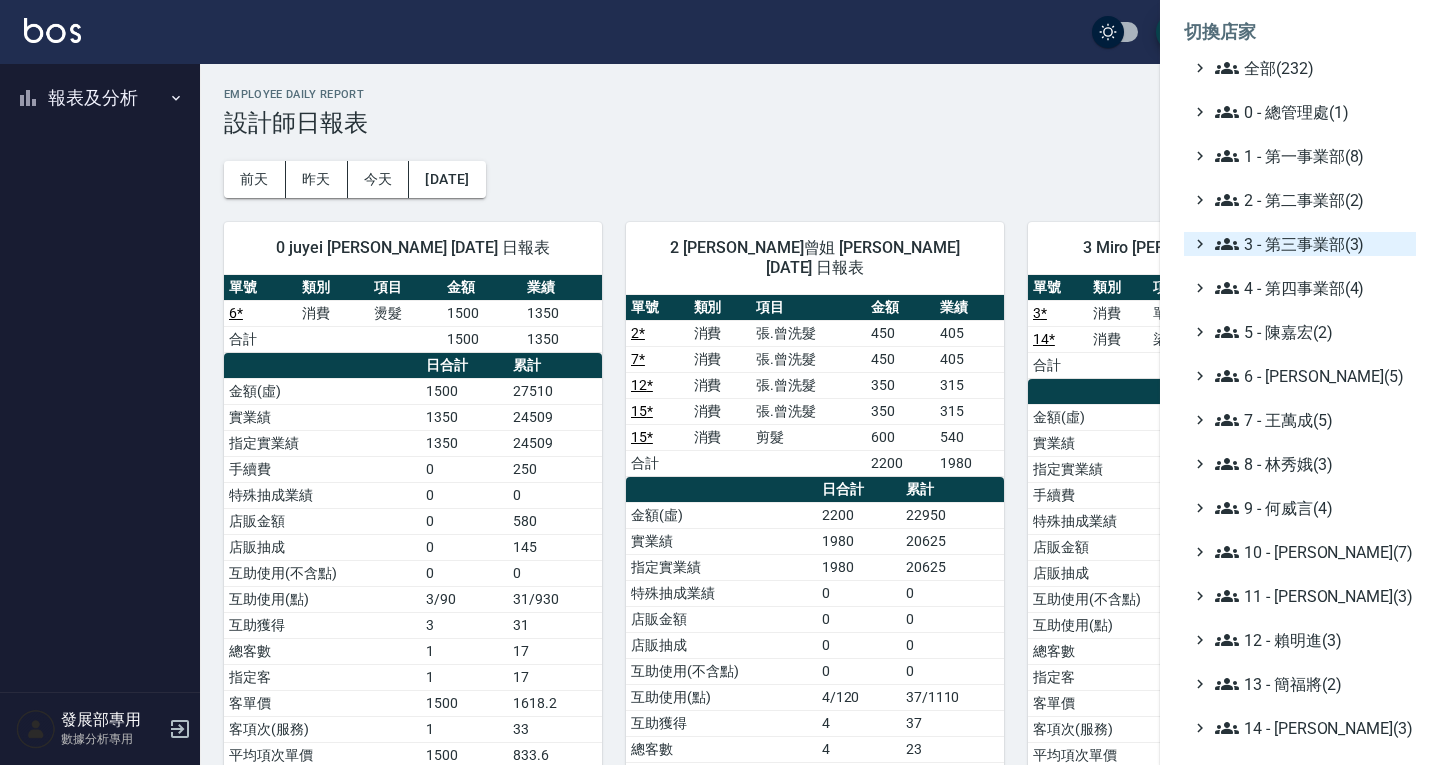 click on "3 - 第三事業部(3)" at bounding box center (1311, 244) 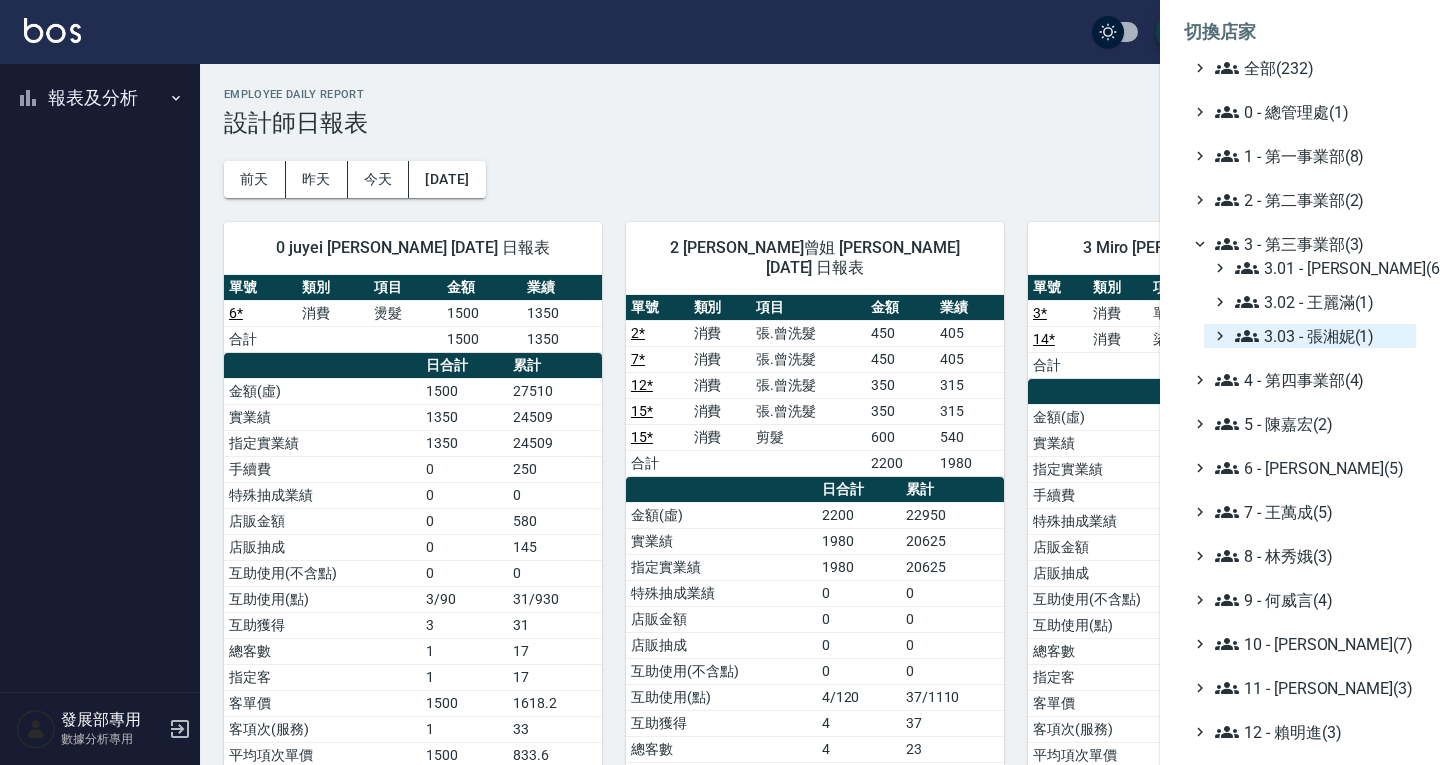 click on "3.03 - 張湘妮(1)" at bounding box center (1321, 336) 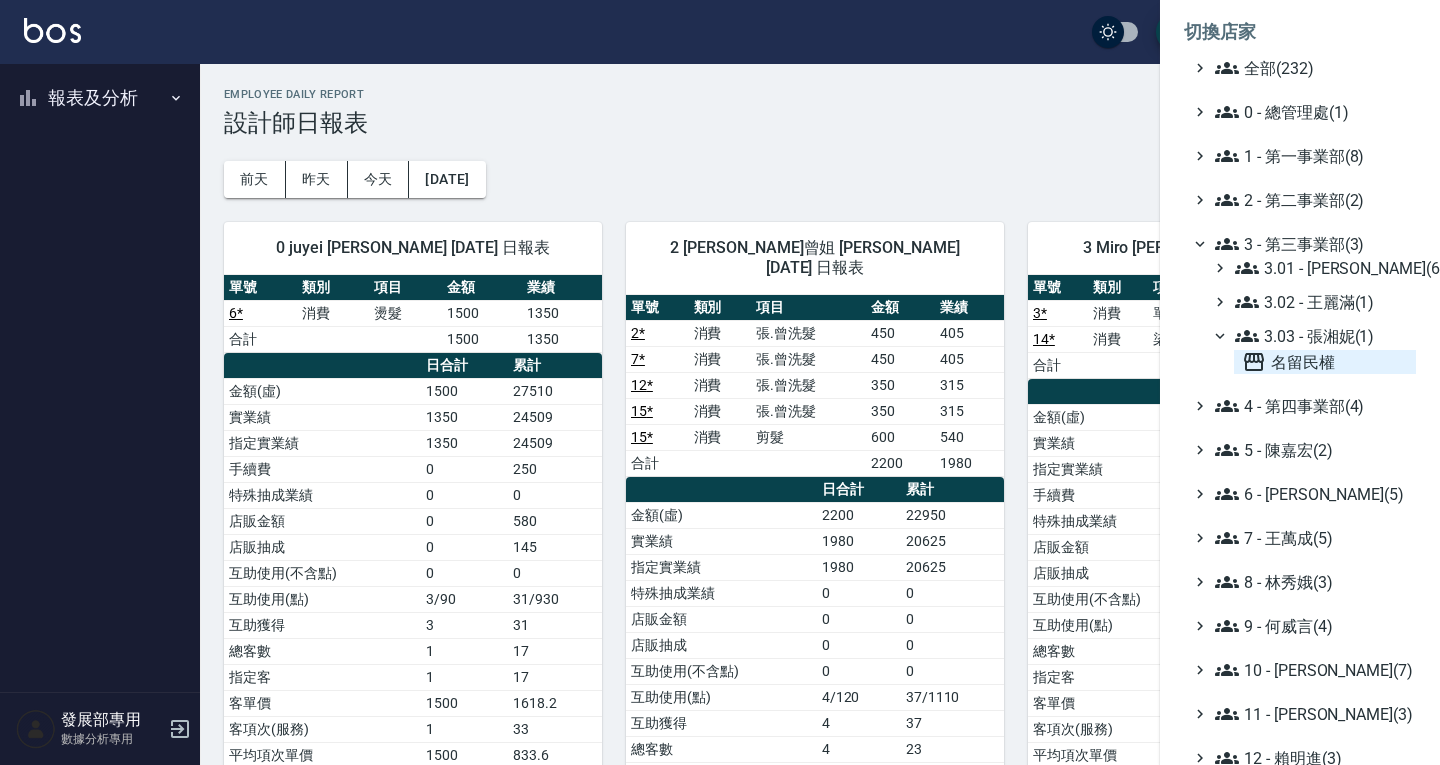 click on "名留民權" at bounding box center [1325, 362] 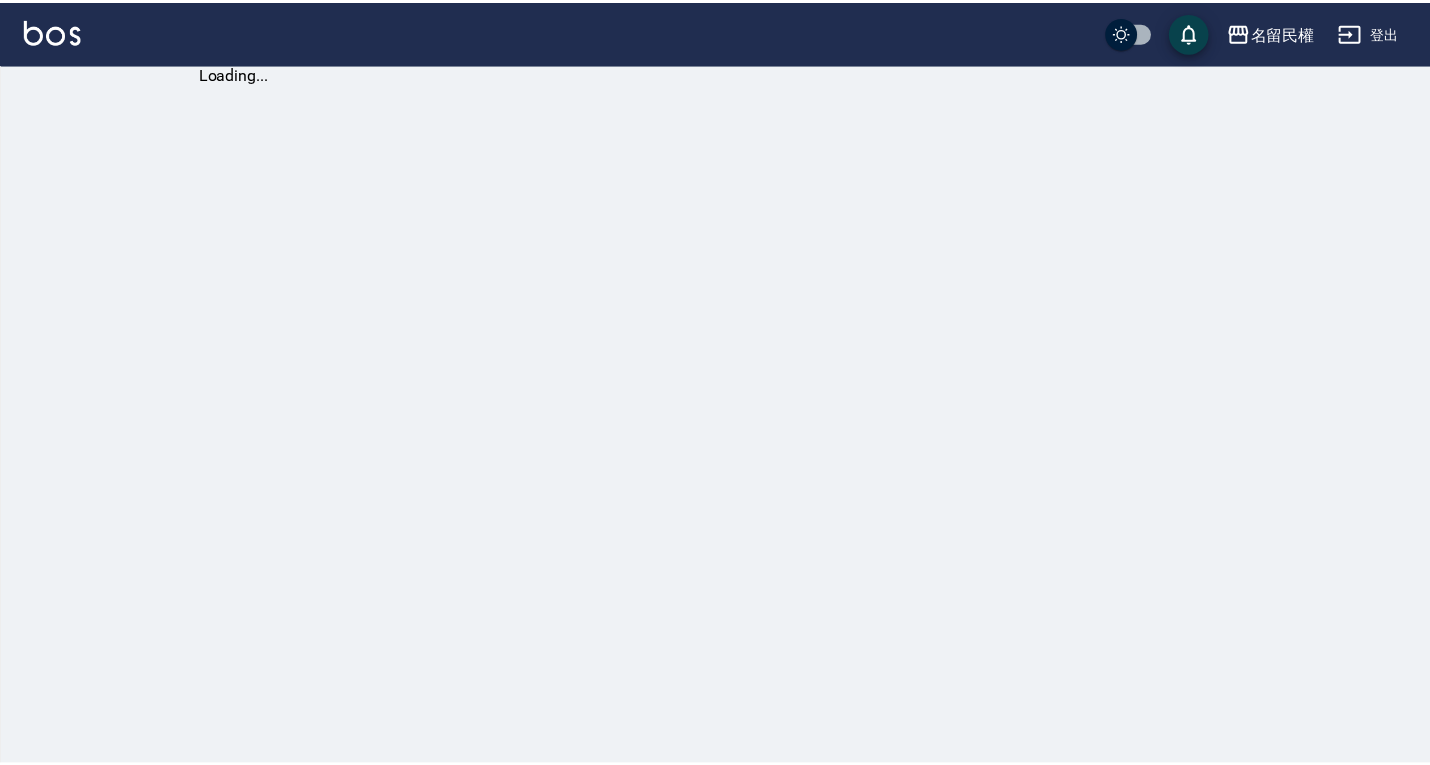 scroll, scrollTop: 0, scrollLeft: 0, axis: both 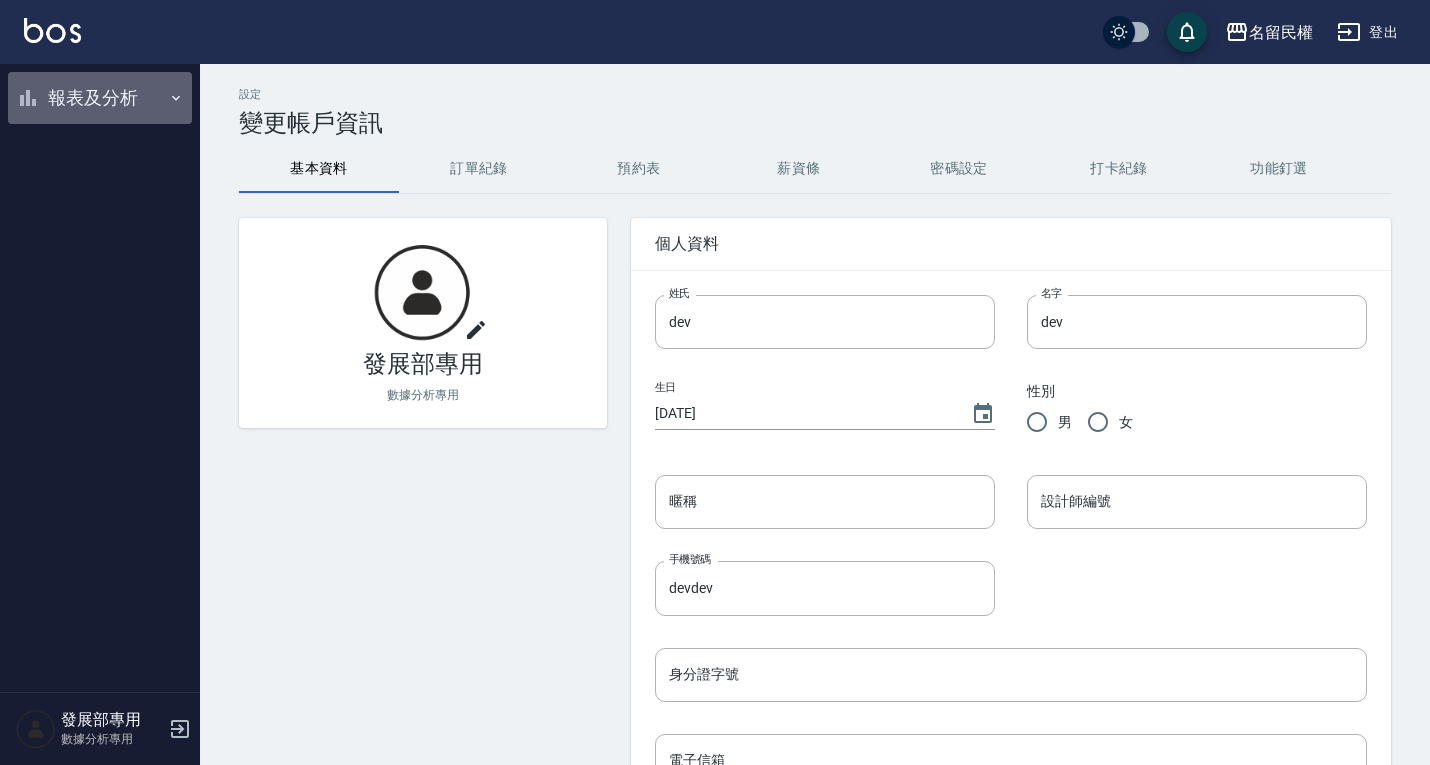 click on "報表及分析" at bounding box center [100, 98] 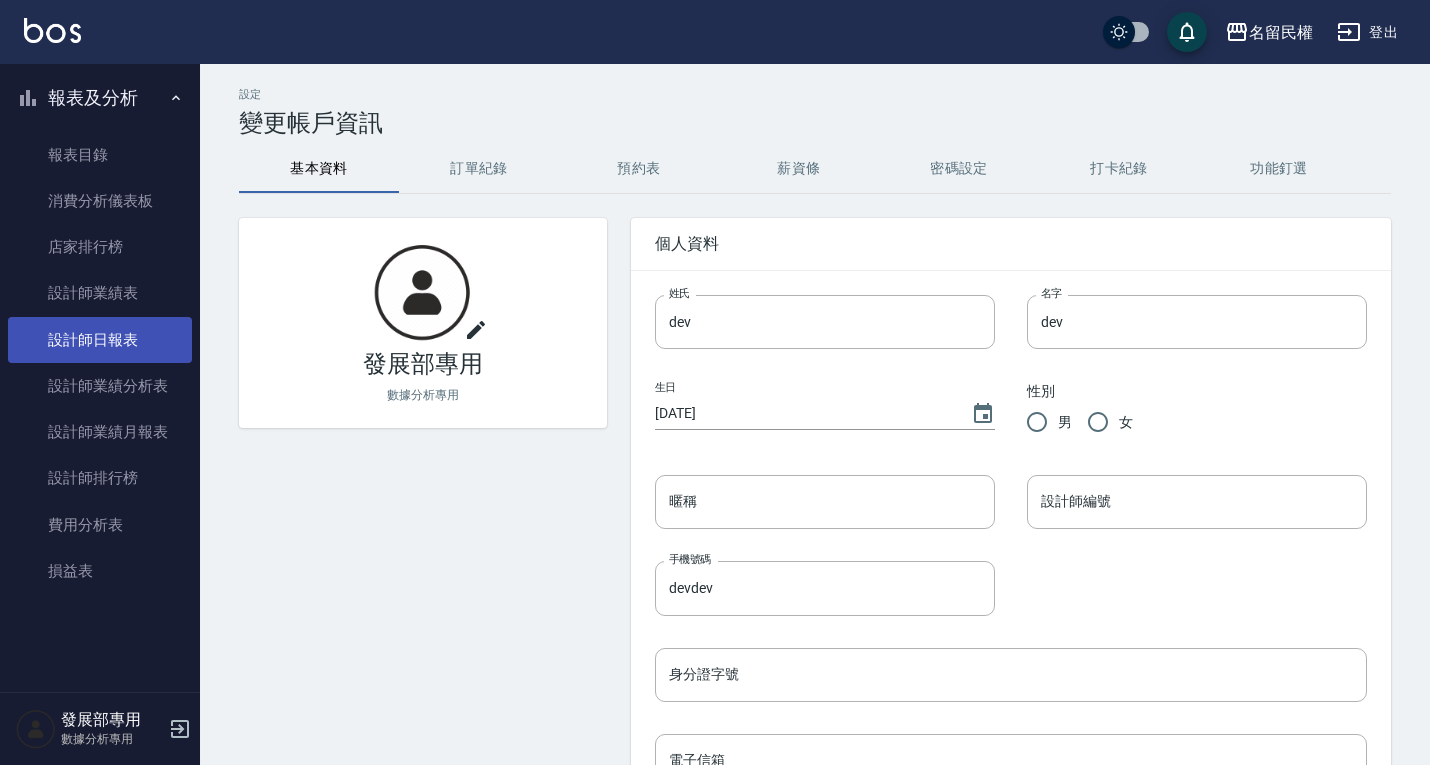 click on "設計師日報表" at bounding box center [100, 340] 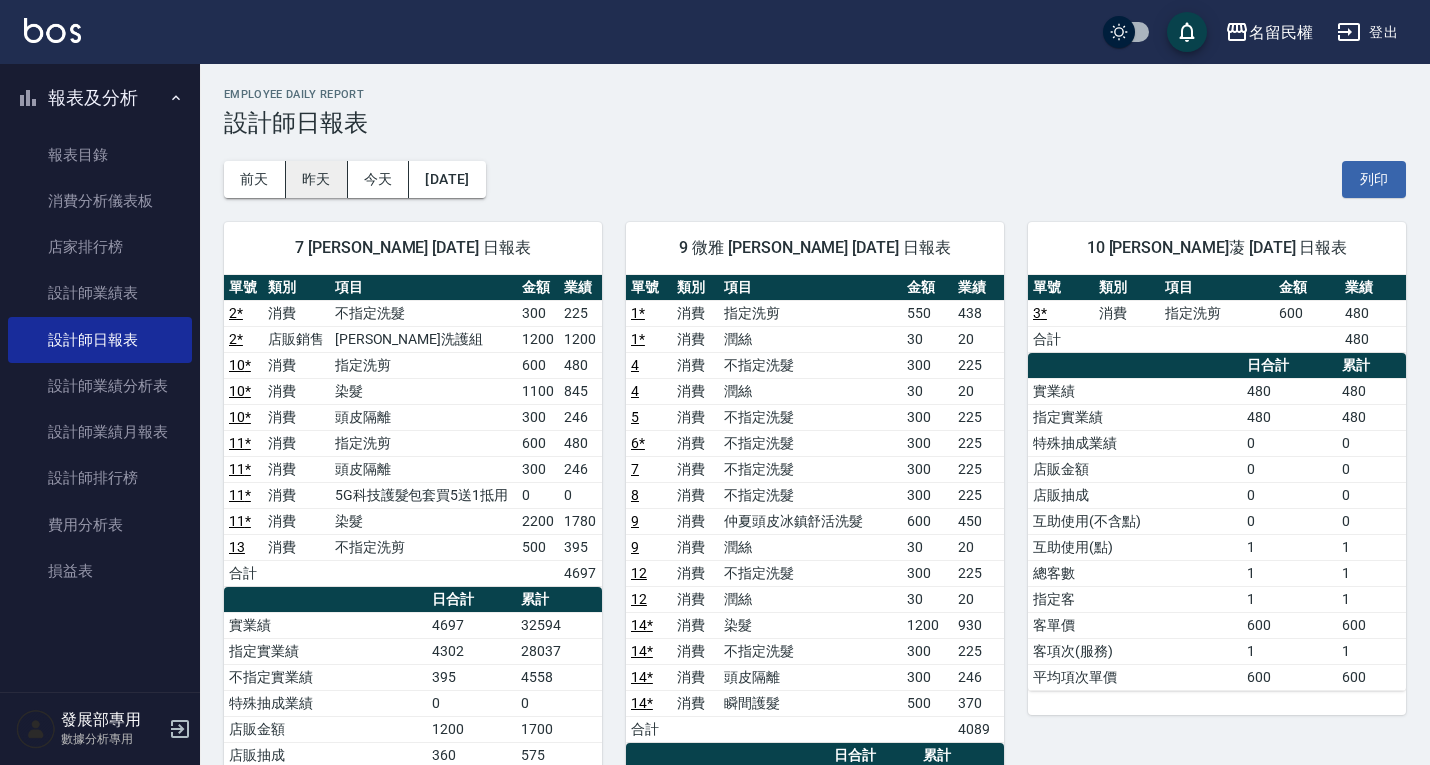 click on "昨天" at bounding box center (317, 179) 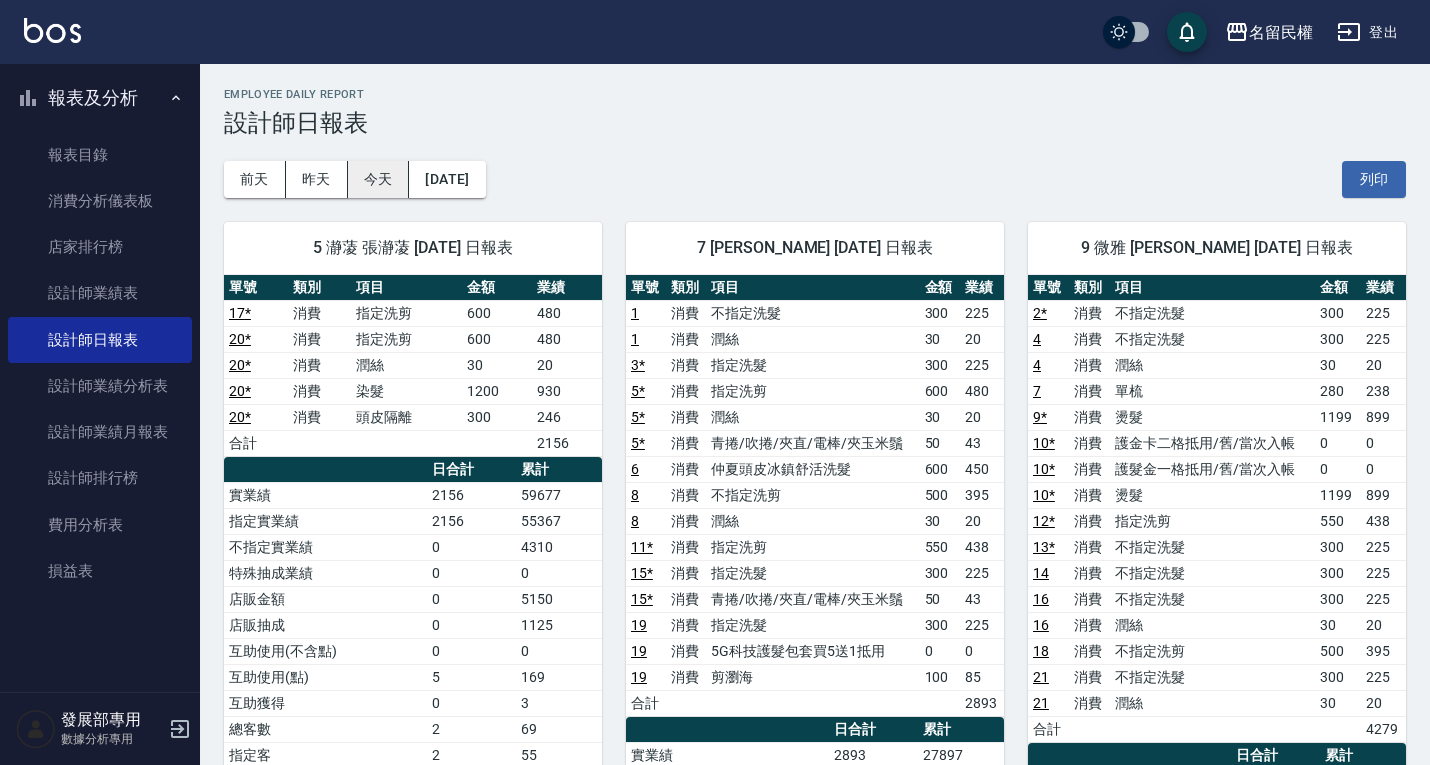 click on "今天" at bounding box center (379, 179) 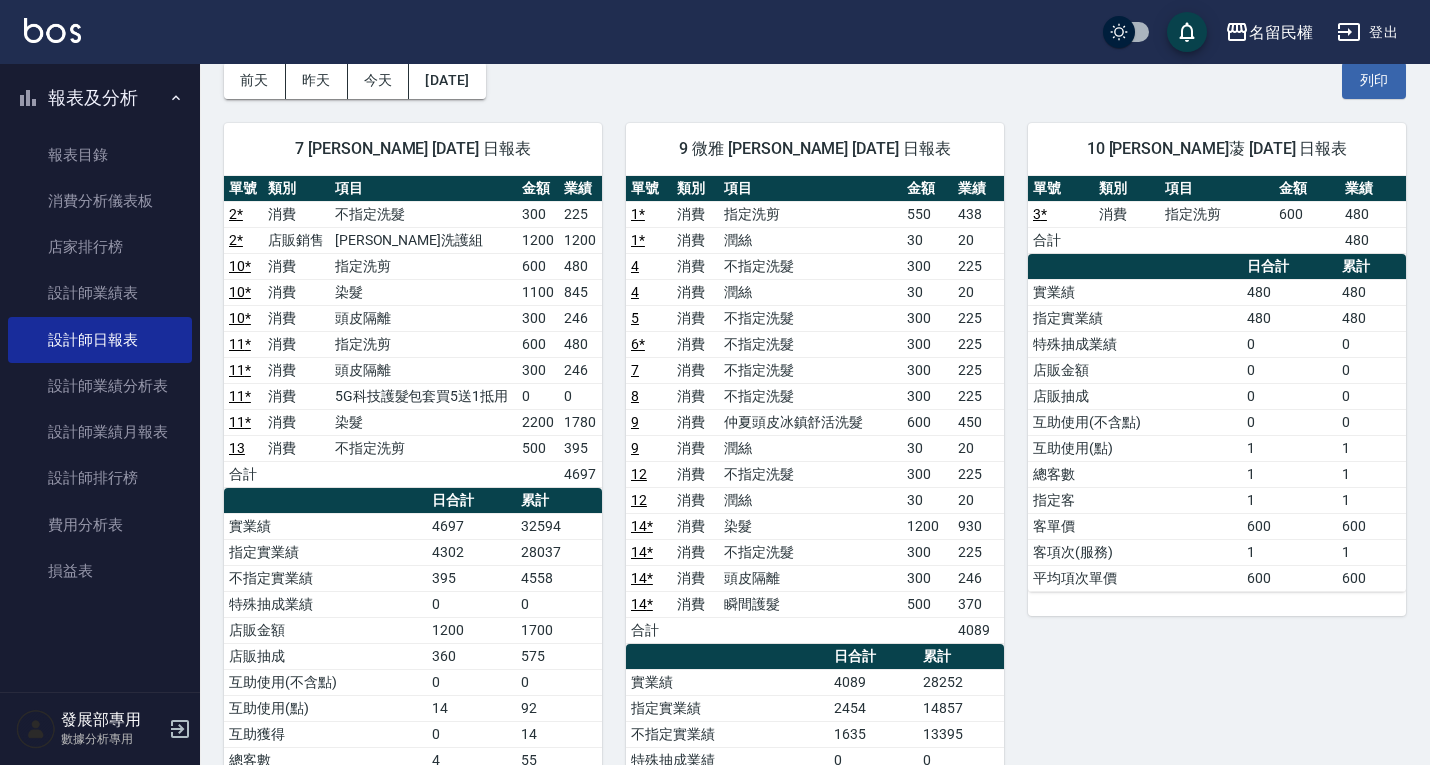 scroll, scrollTop: 100, scrollLeft: 0, axis: vertical 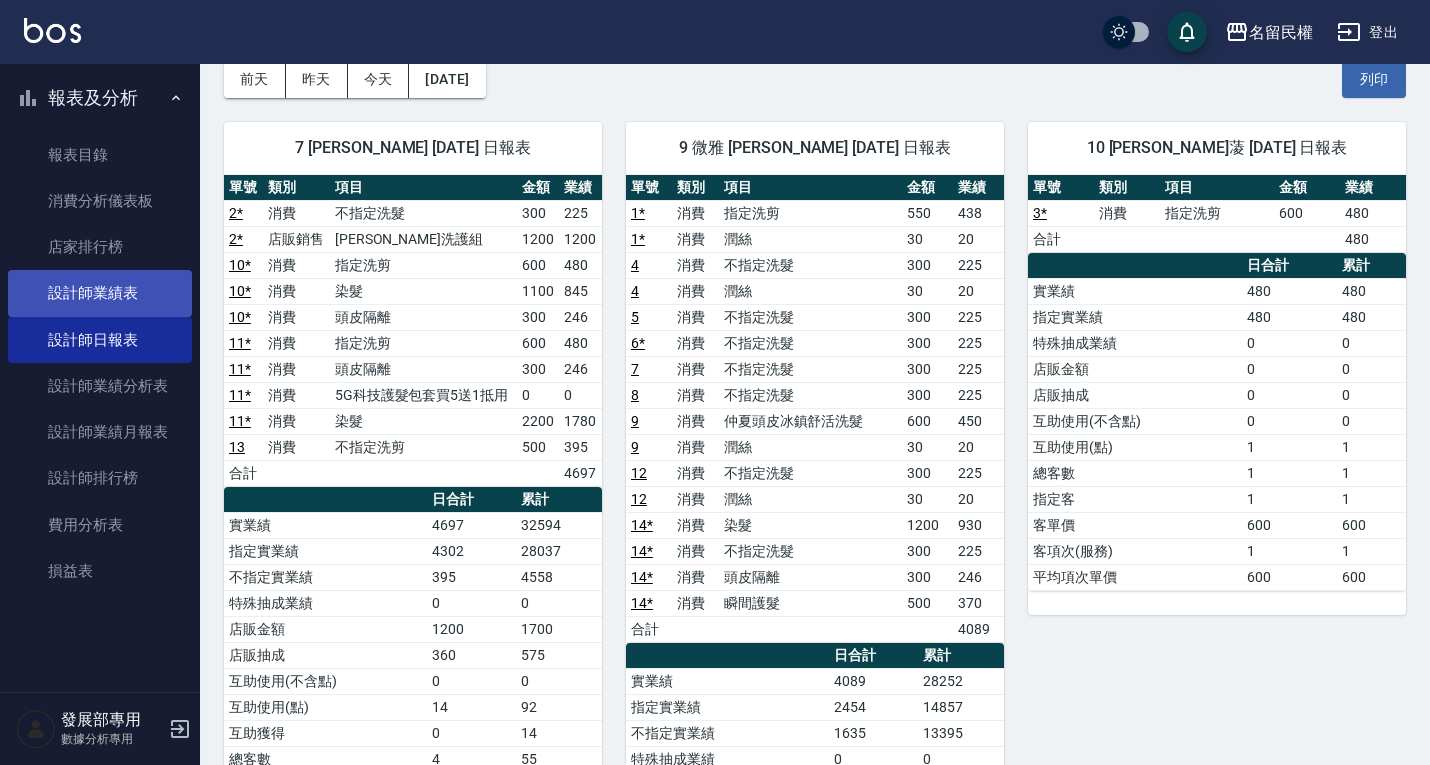 click on "設計師業績表" at bounding box center [100, 293] 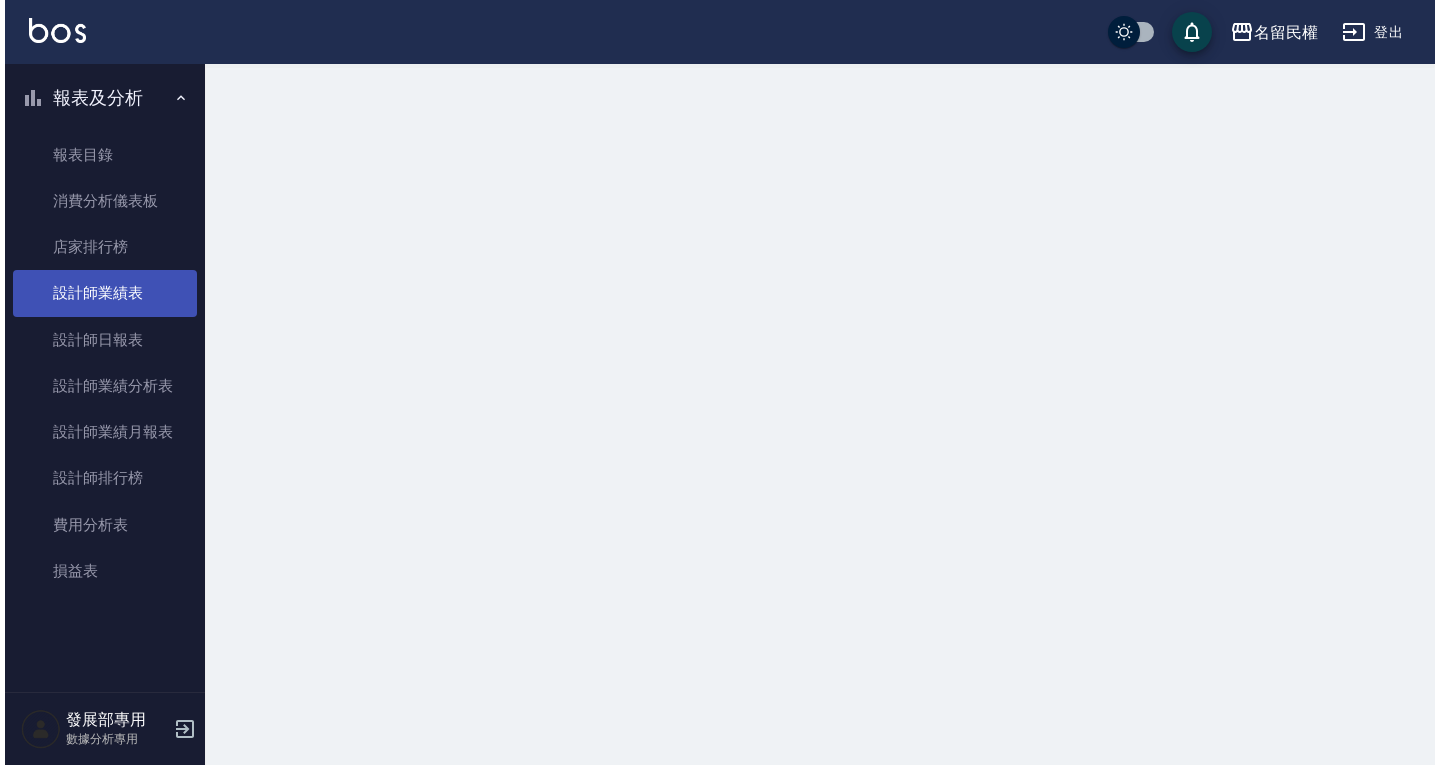scroll, scrollTop: 0, scrollLeft: 0, axis: both 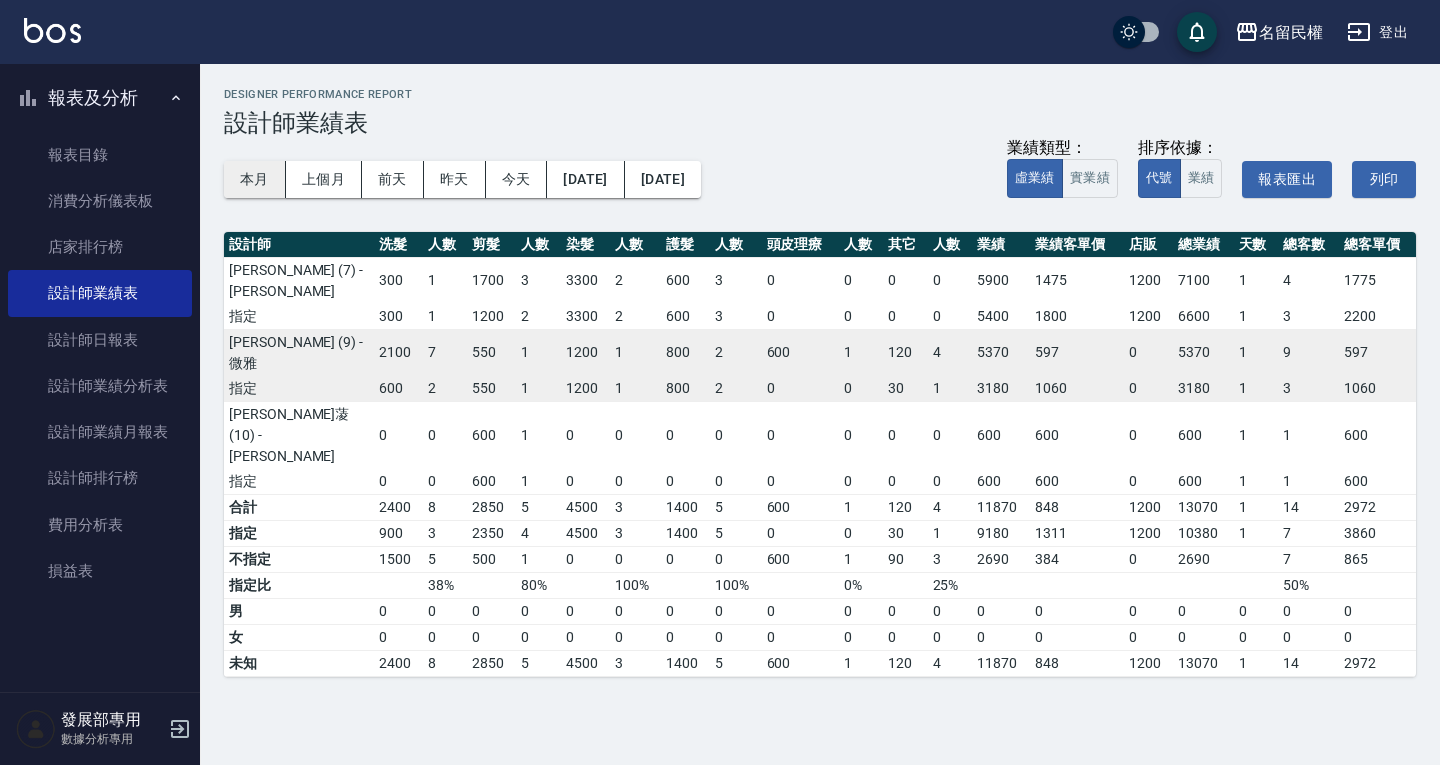 click on "本月" at bounding box center (255, 179) 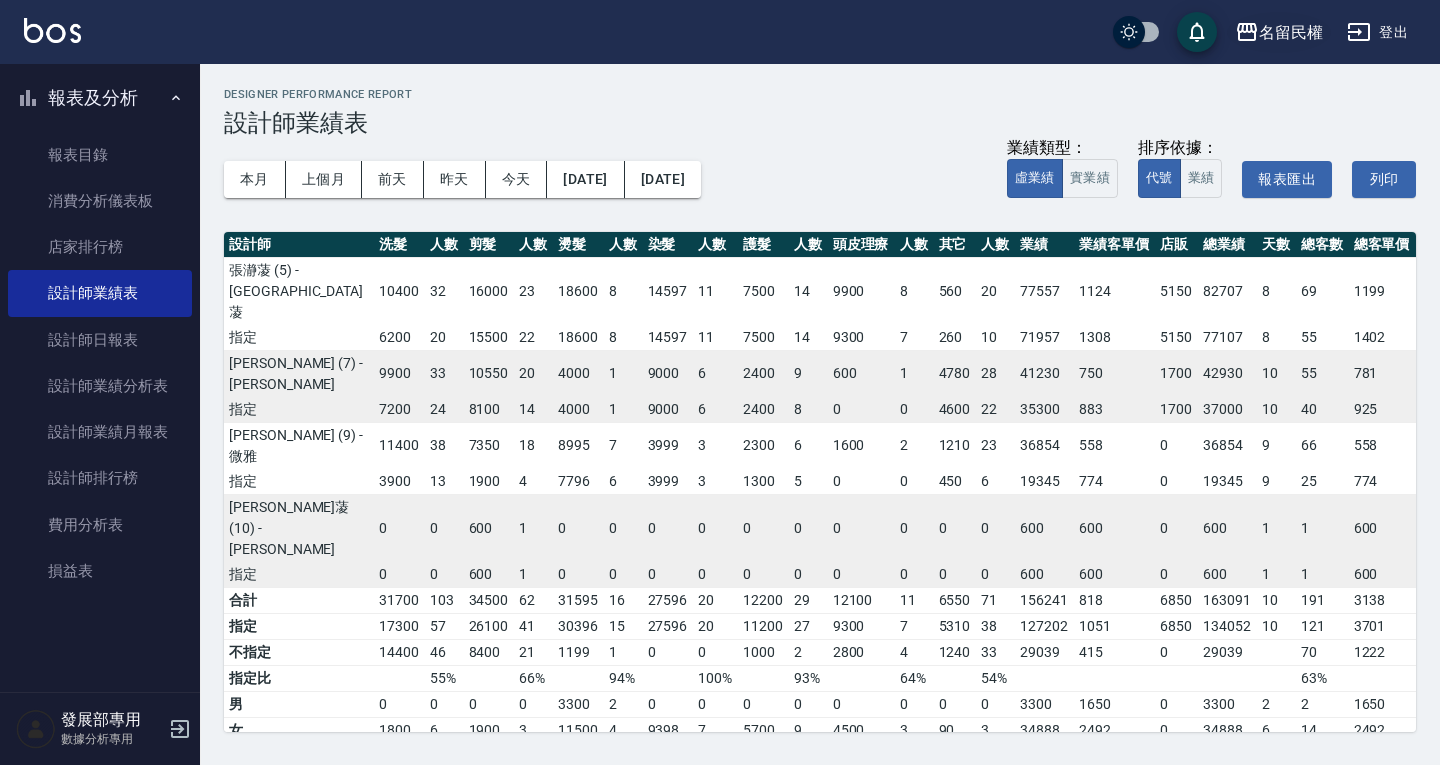click on "名留民權" at bounding box center (1291, 32) 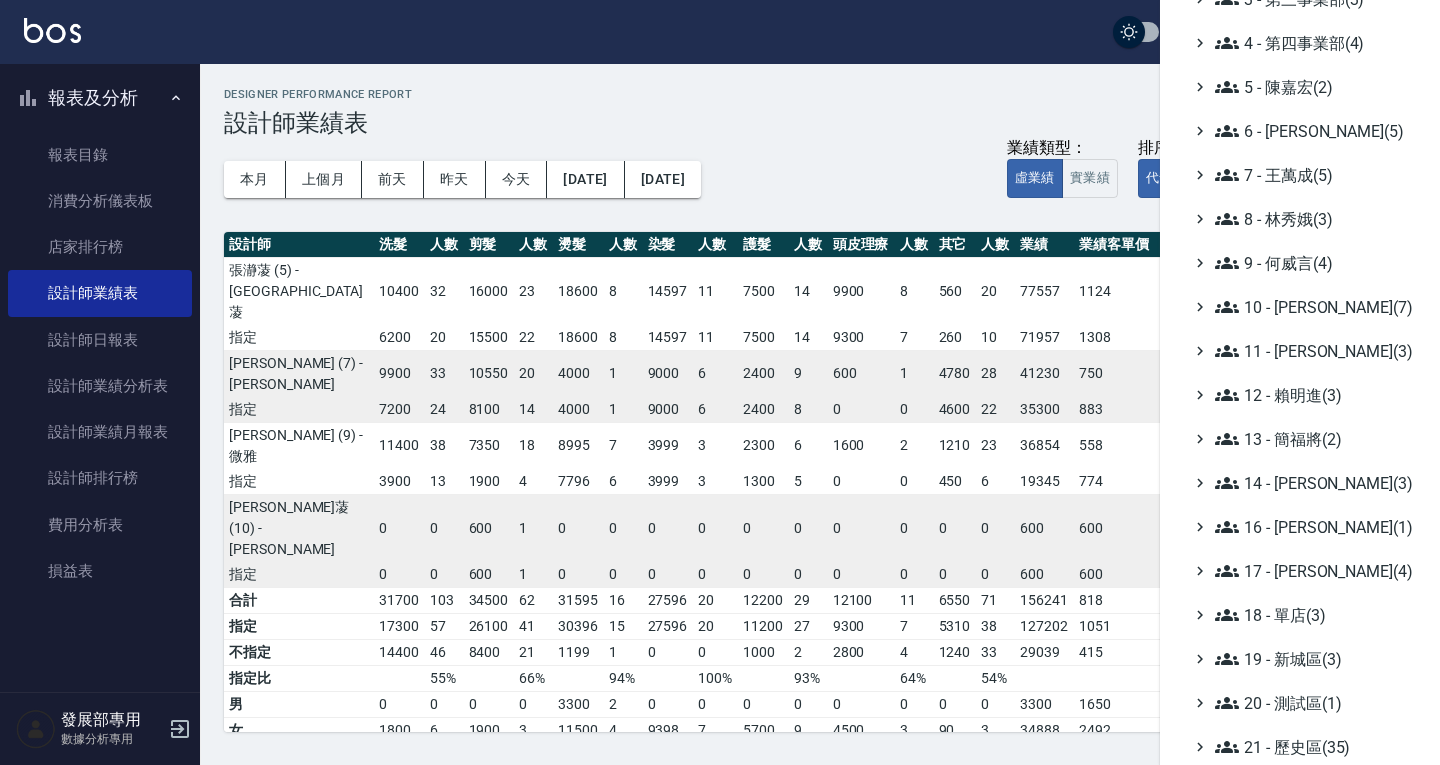 scroll, scrollTop: 191, scrollLeft: 0, axis: vertical 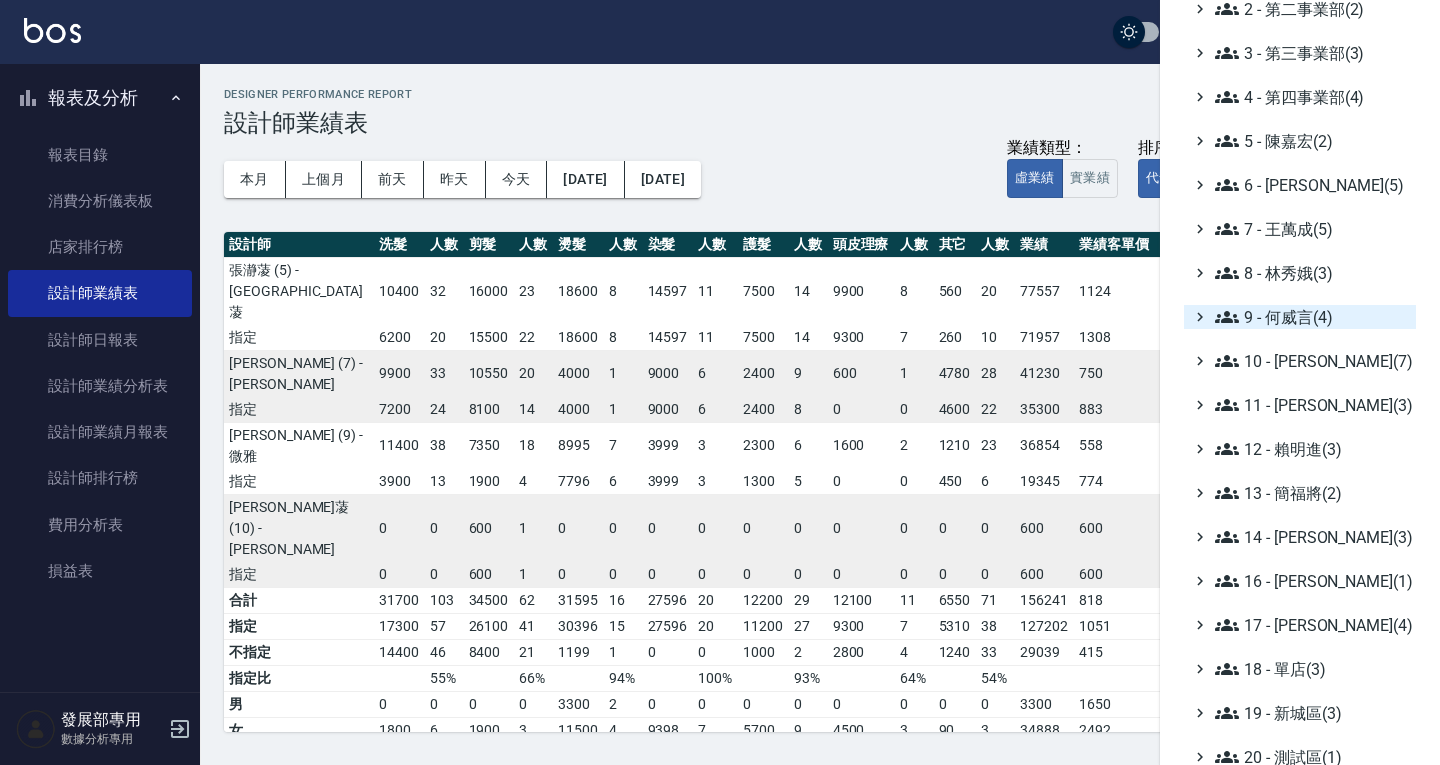 click on "9 - 何威言(4)" at bounding box center [1311, 317] 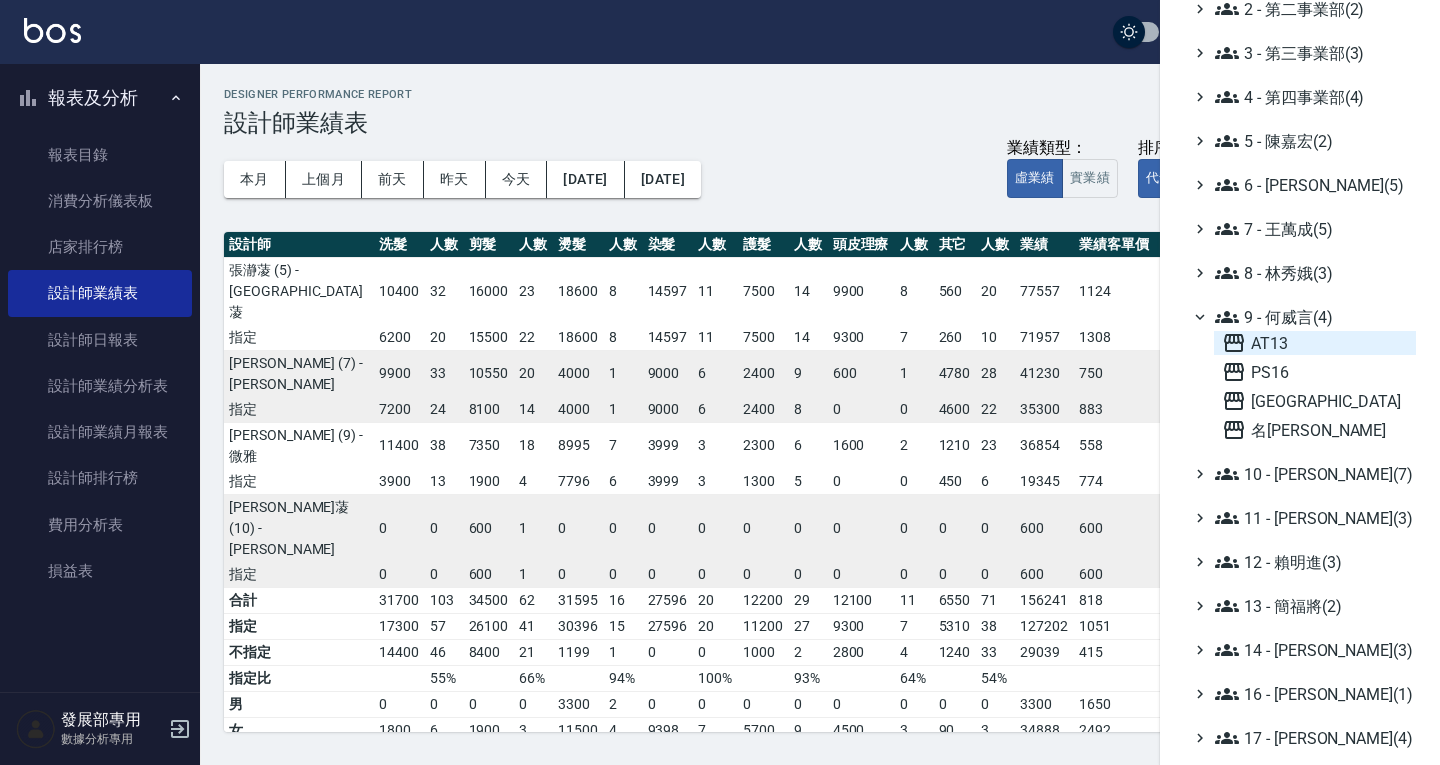 click on "AT13" at bounding box center [1315, 343] 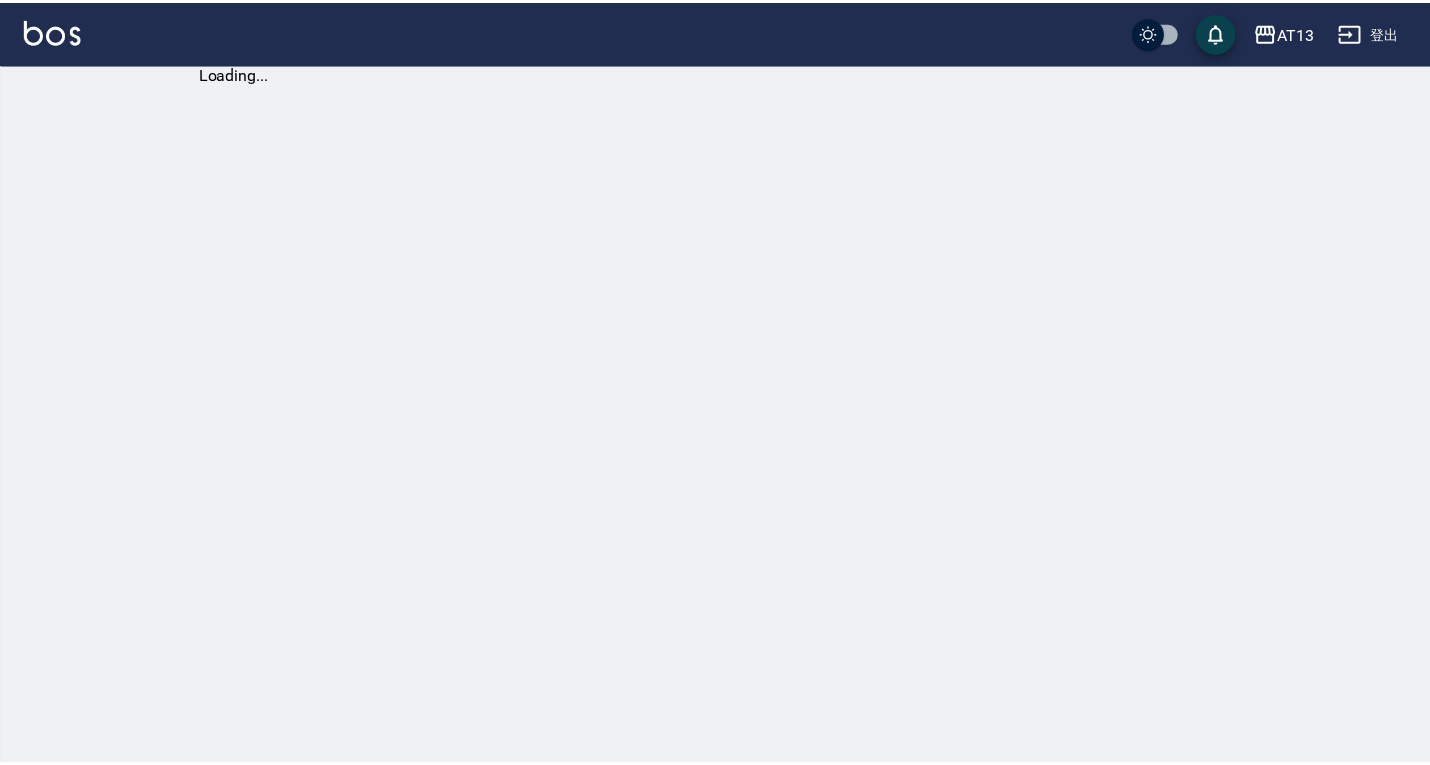 scroll, scrollTop: 0, scrollLeft: 0, axis: both 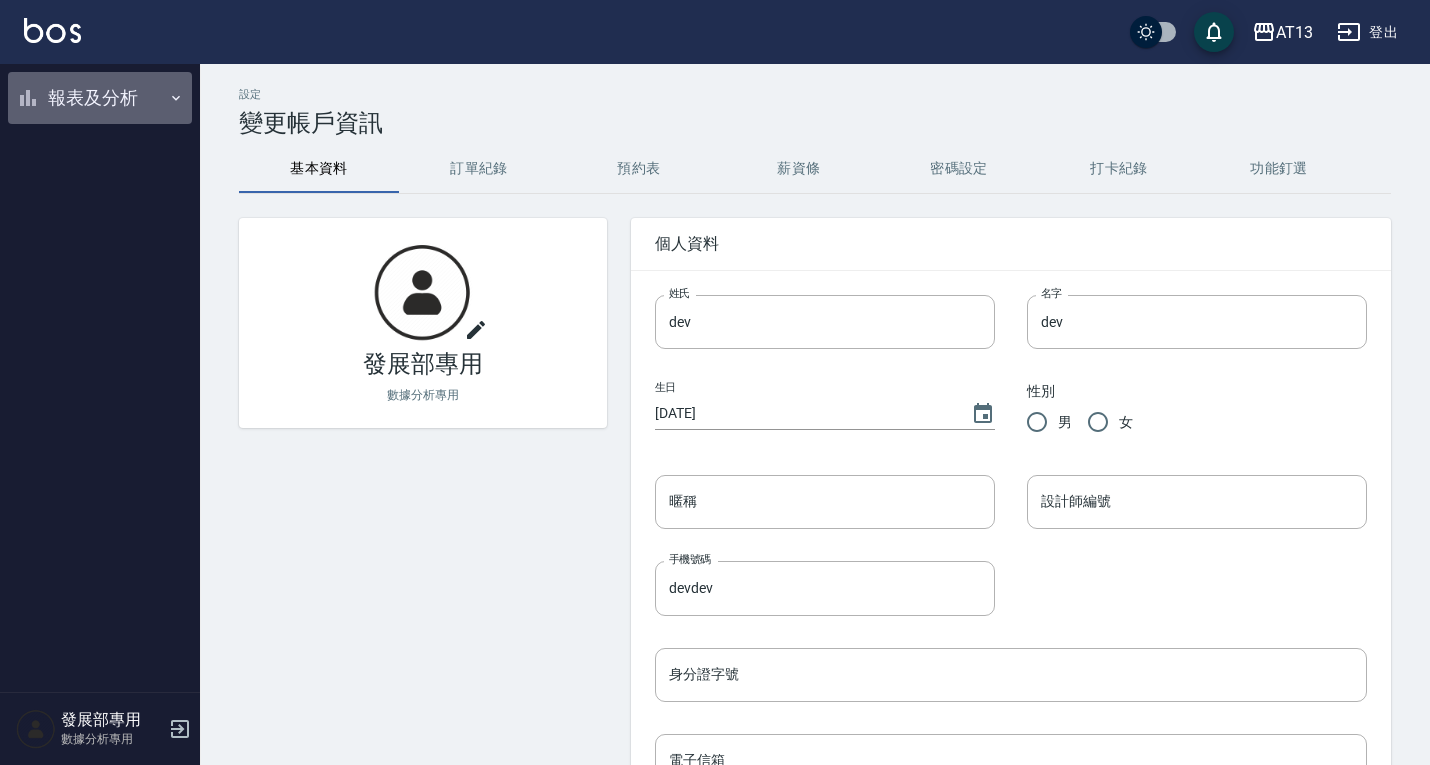 click on "報表及分析" at bounding box center [100, 98] 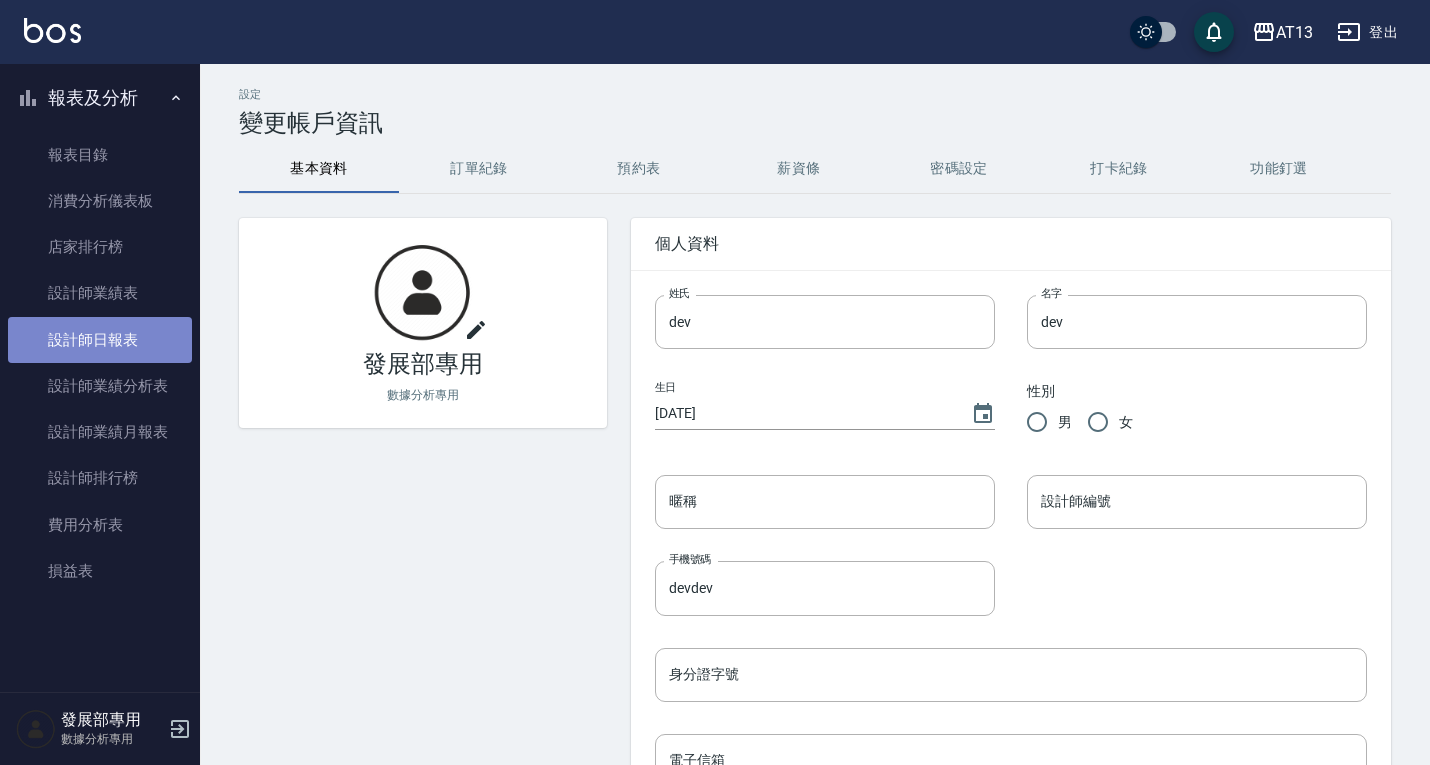 click on "設計師日報表" at bounding box center [100, 340] 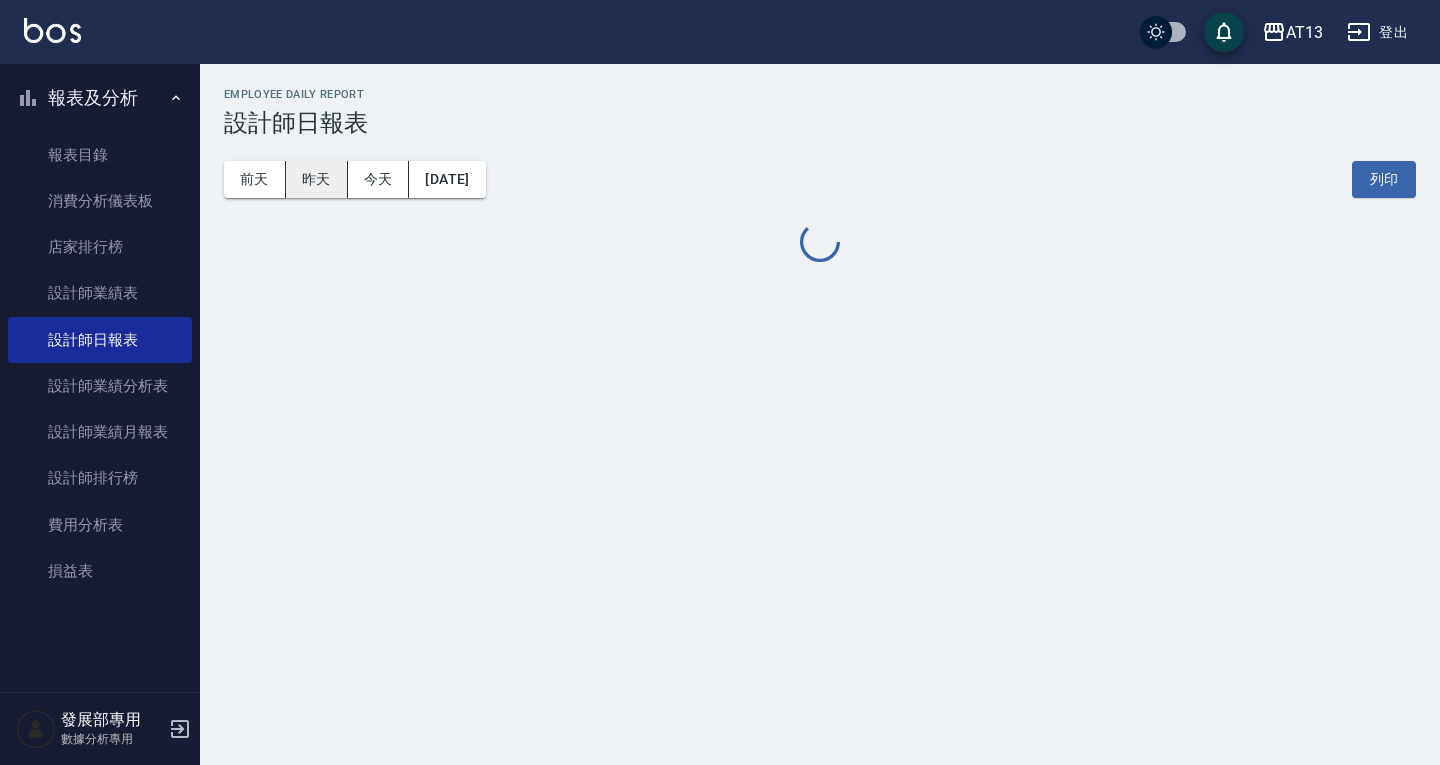 click on "昨天" at bounding box center (317, 179) 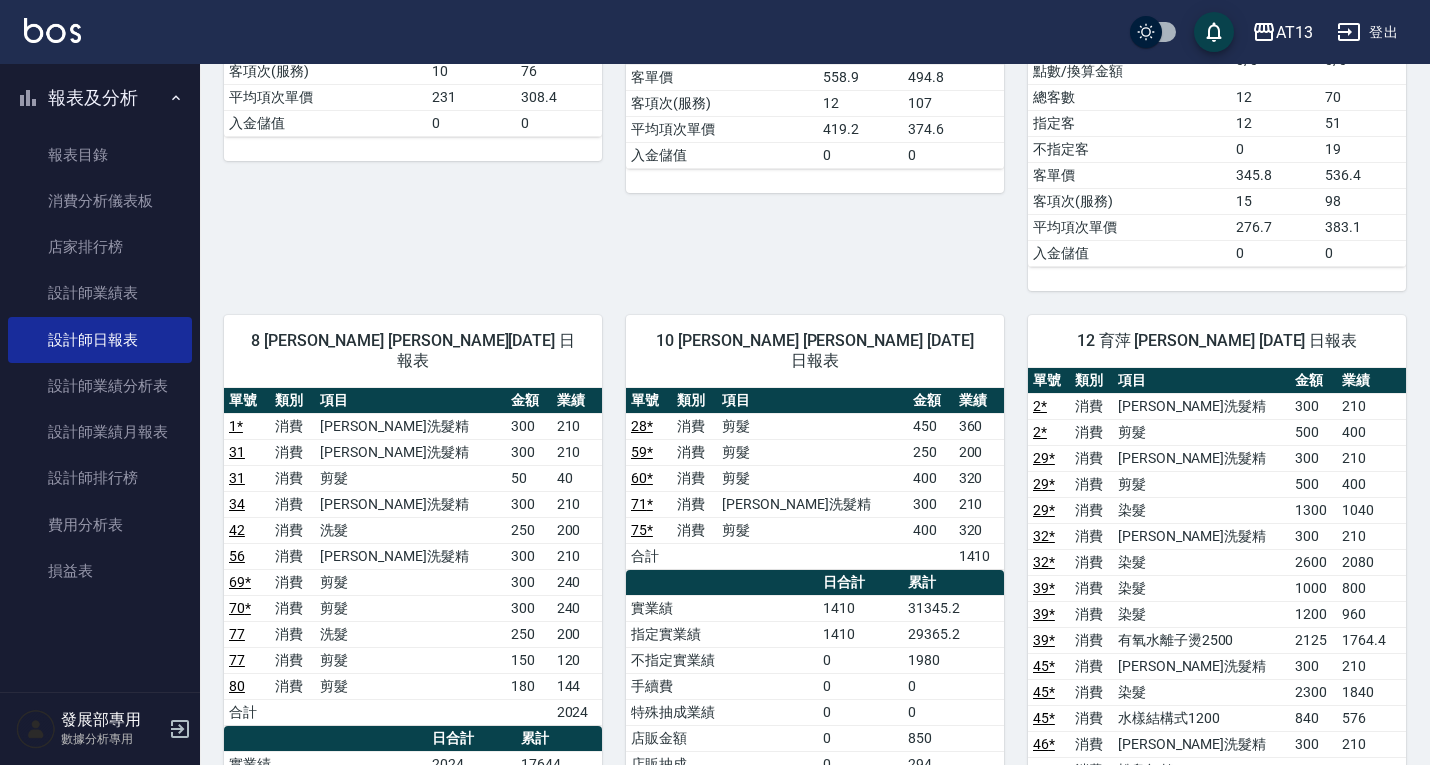 scroll, scrollTop: 2296, scrollLeft: 0, axis: vertical 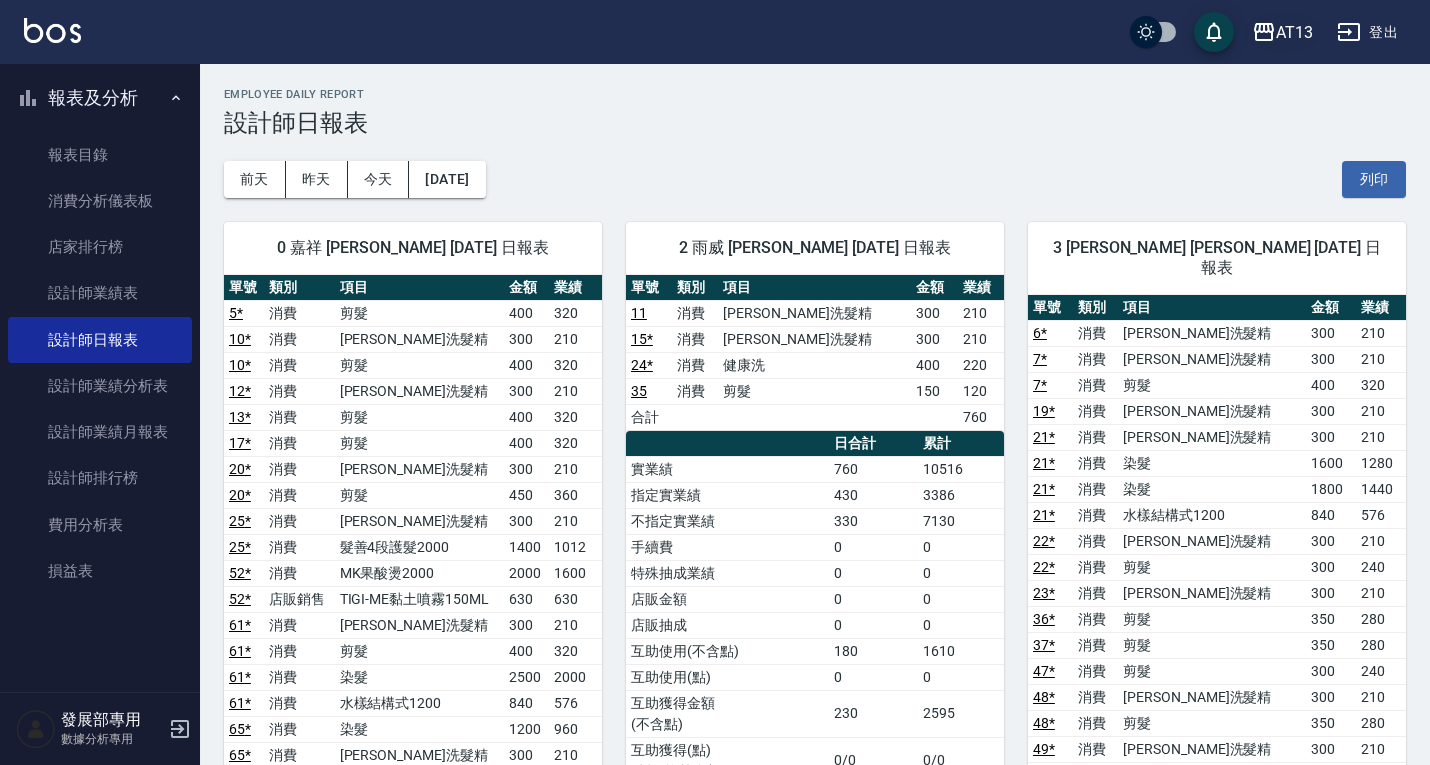 click 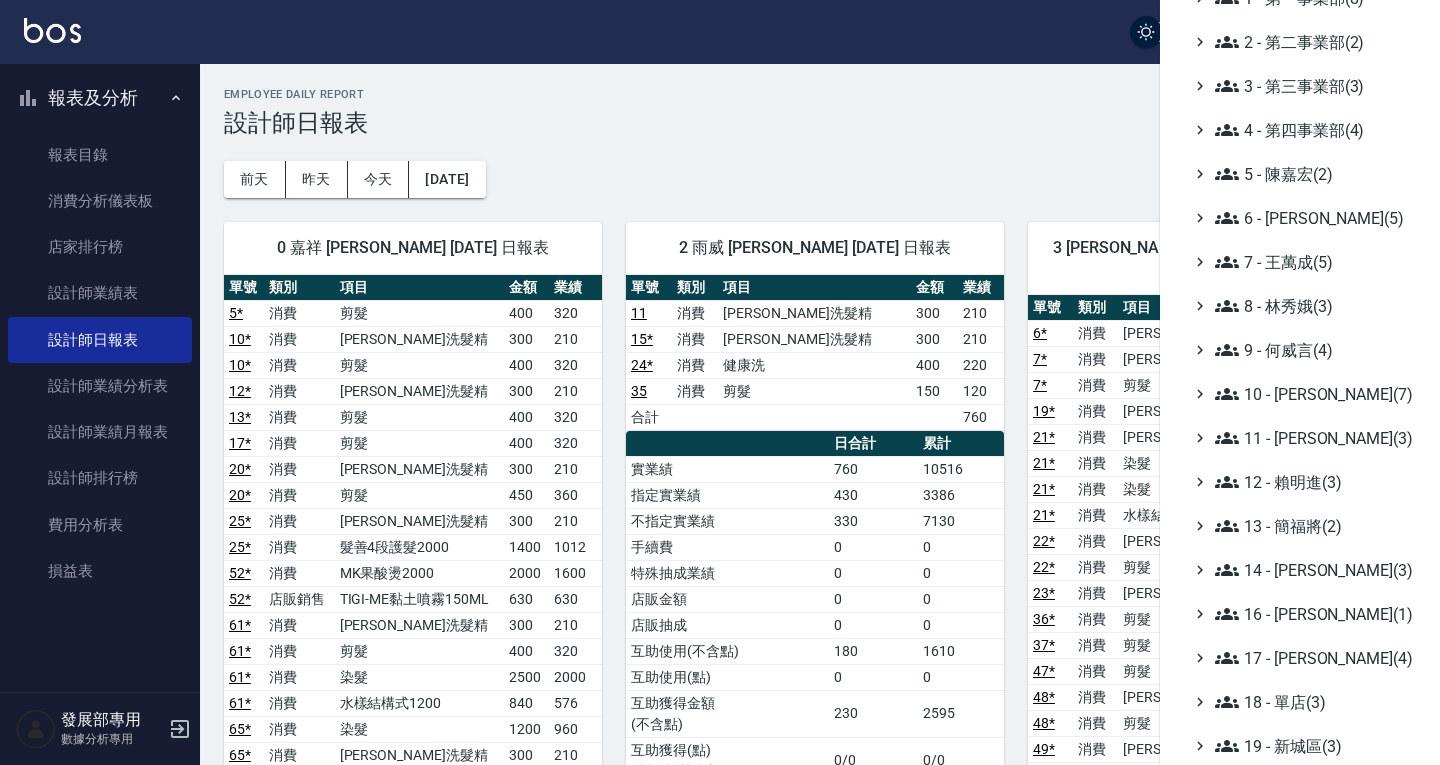 scroll, scrollTop: 156, scrollLeft: 0, axis: vertical 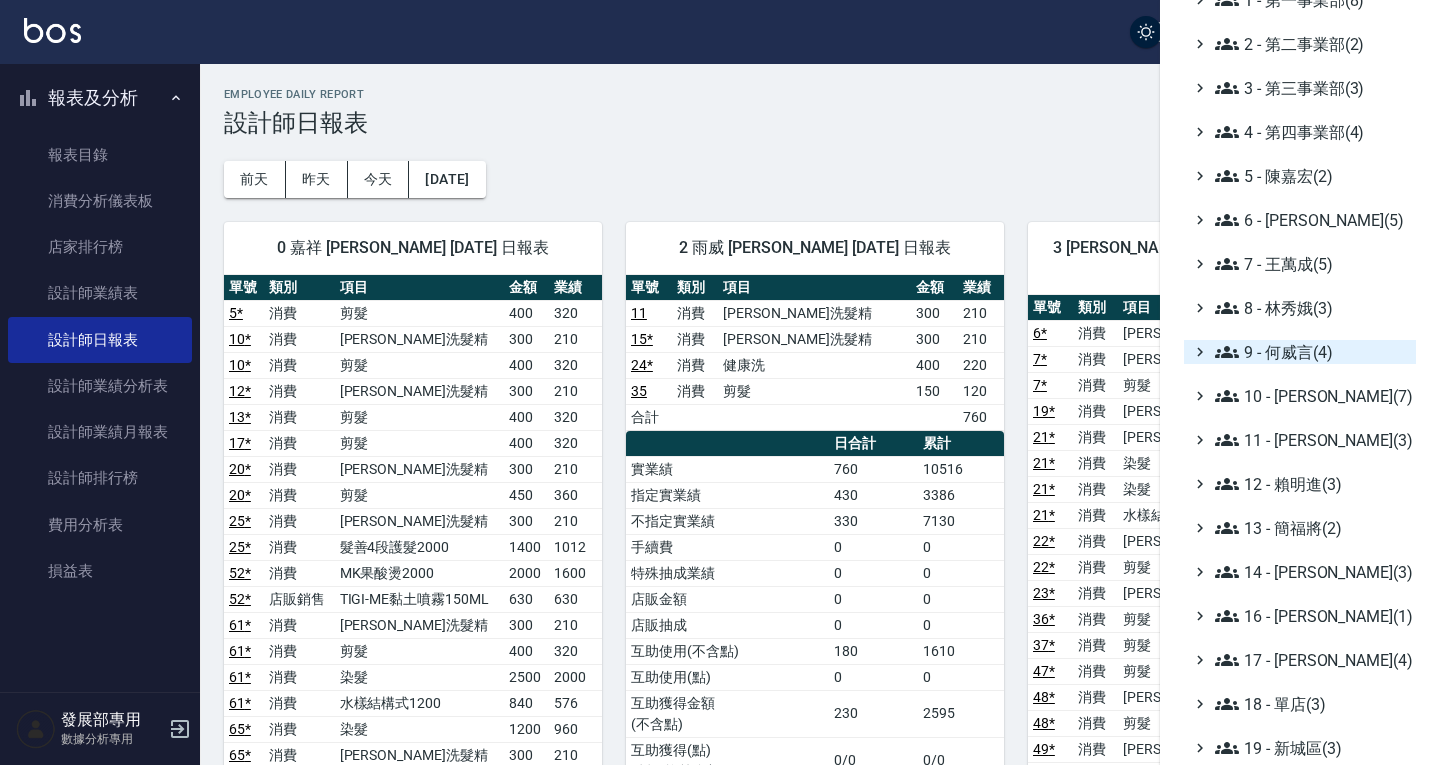 click on "9 - 何威言(4)" at bounding box center (1311, 352) 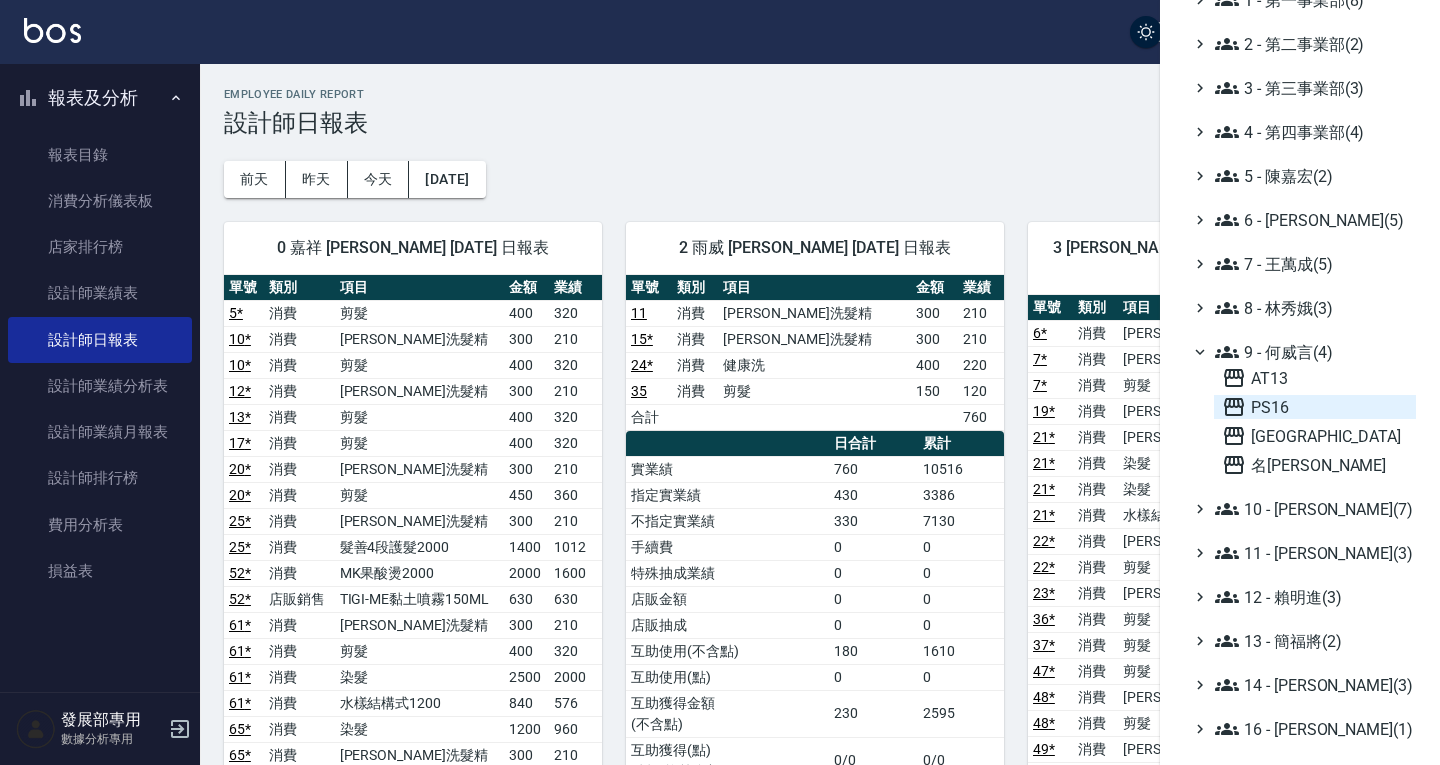 click on "PS16" at bounding box center (1315, 407) 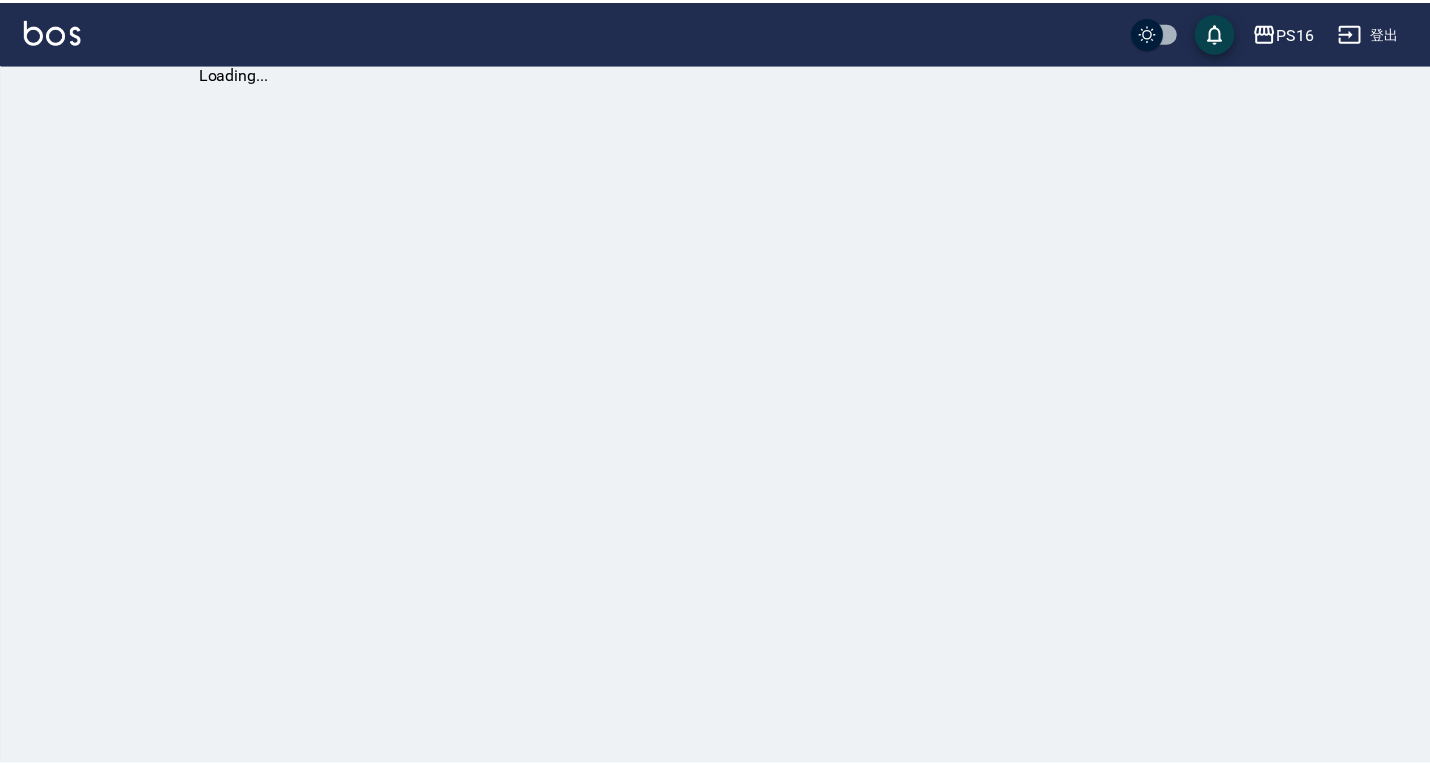 scroll, scrollTop: 0, scrollLeft: 0, axis: both 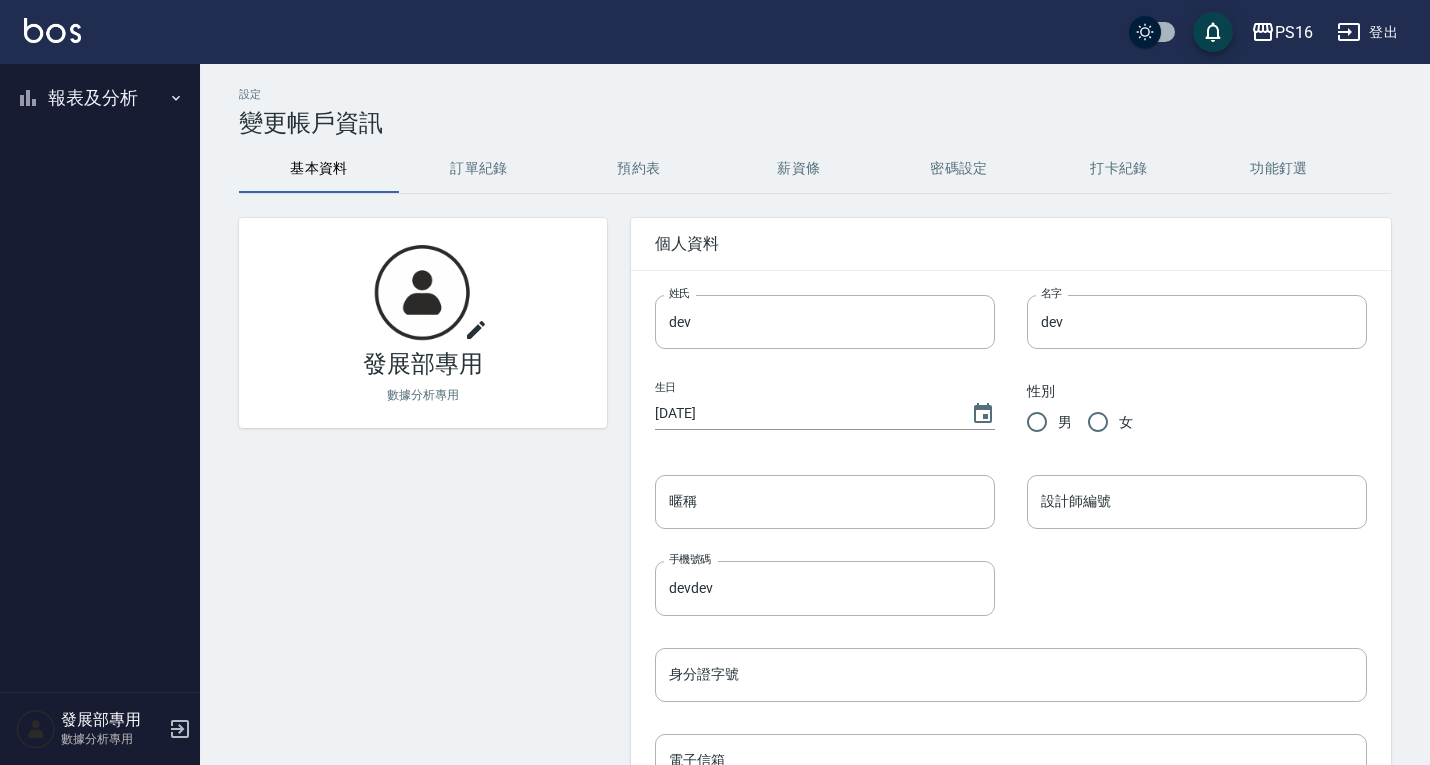 click on "報表及分析" at bounding box center (100, 98) 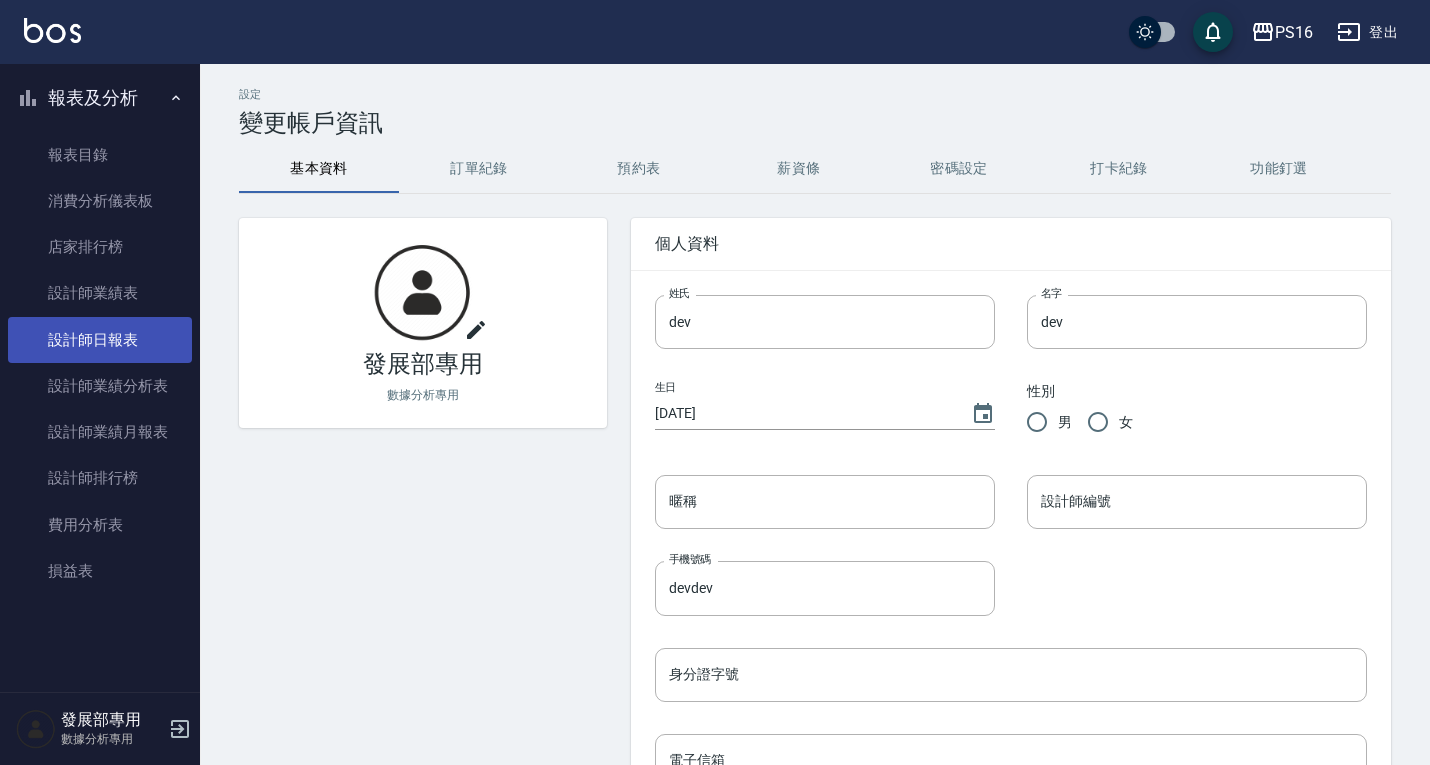 click on "設計師日報表" at bounding box center [100, 340] 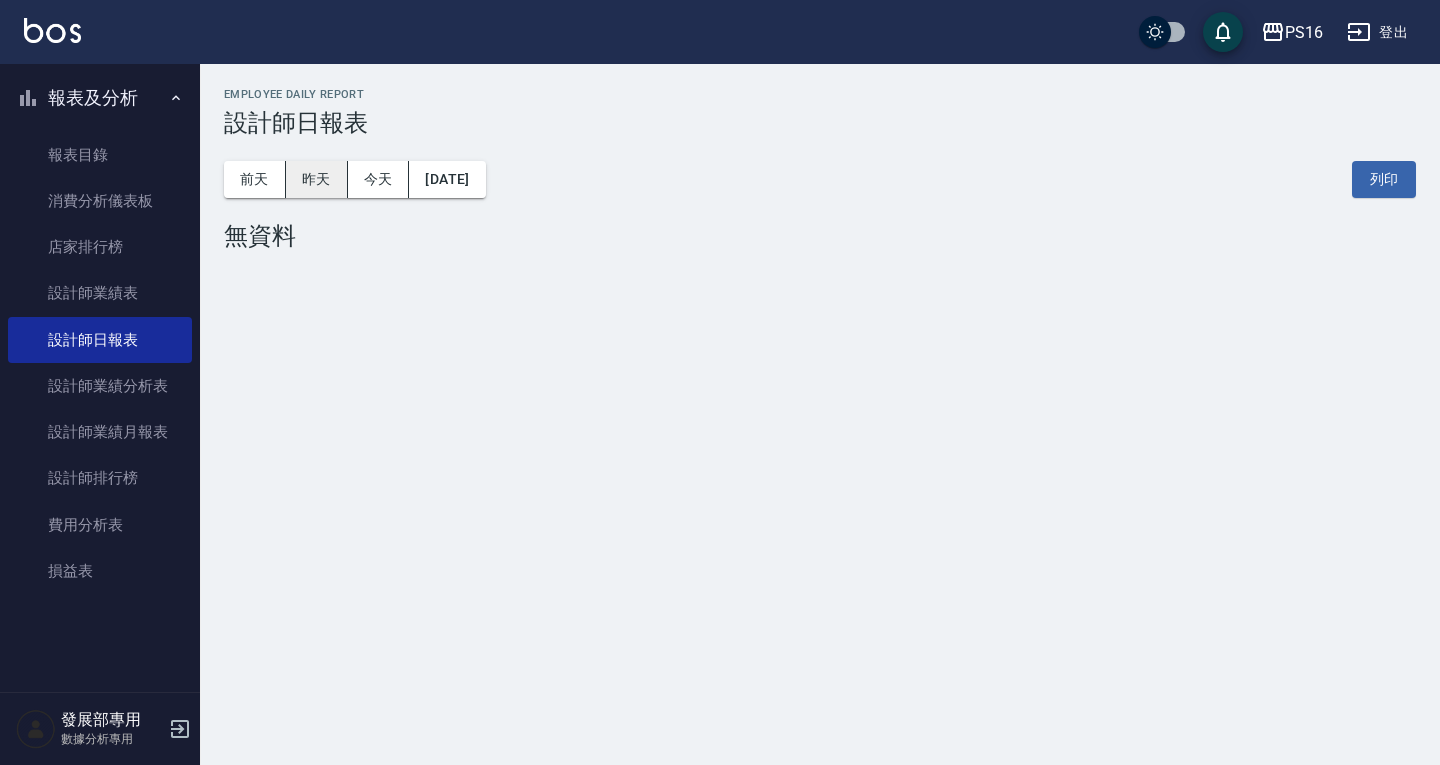 click on "昨天" at bounding box center (317, 179) 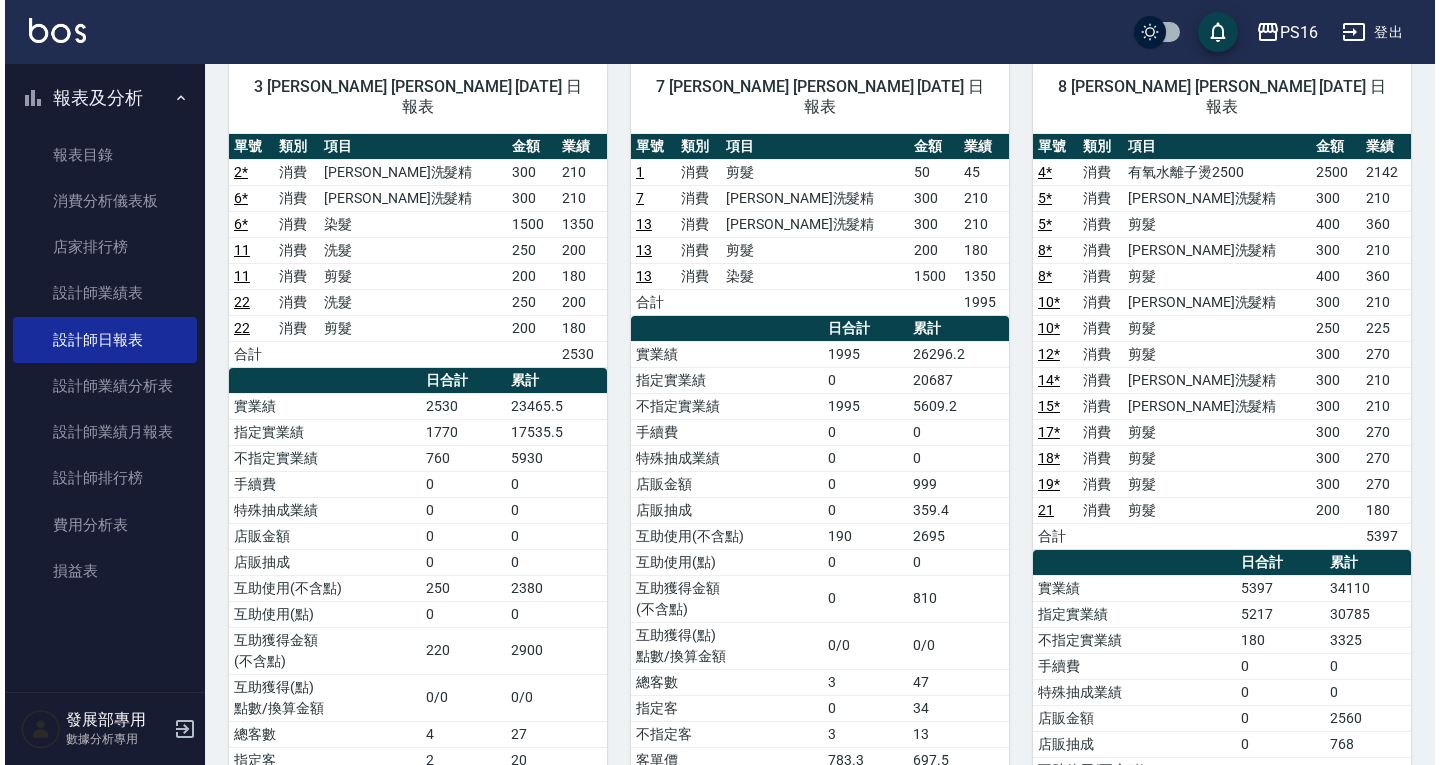 scroll, scrollTop: 0, scrollLeft: 0, axis: both 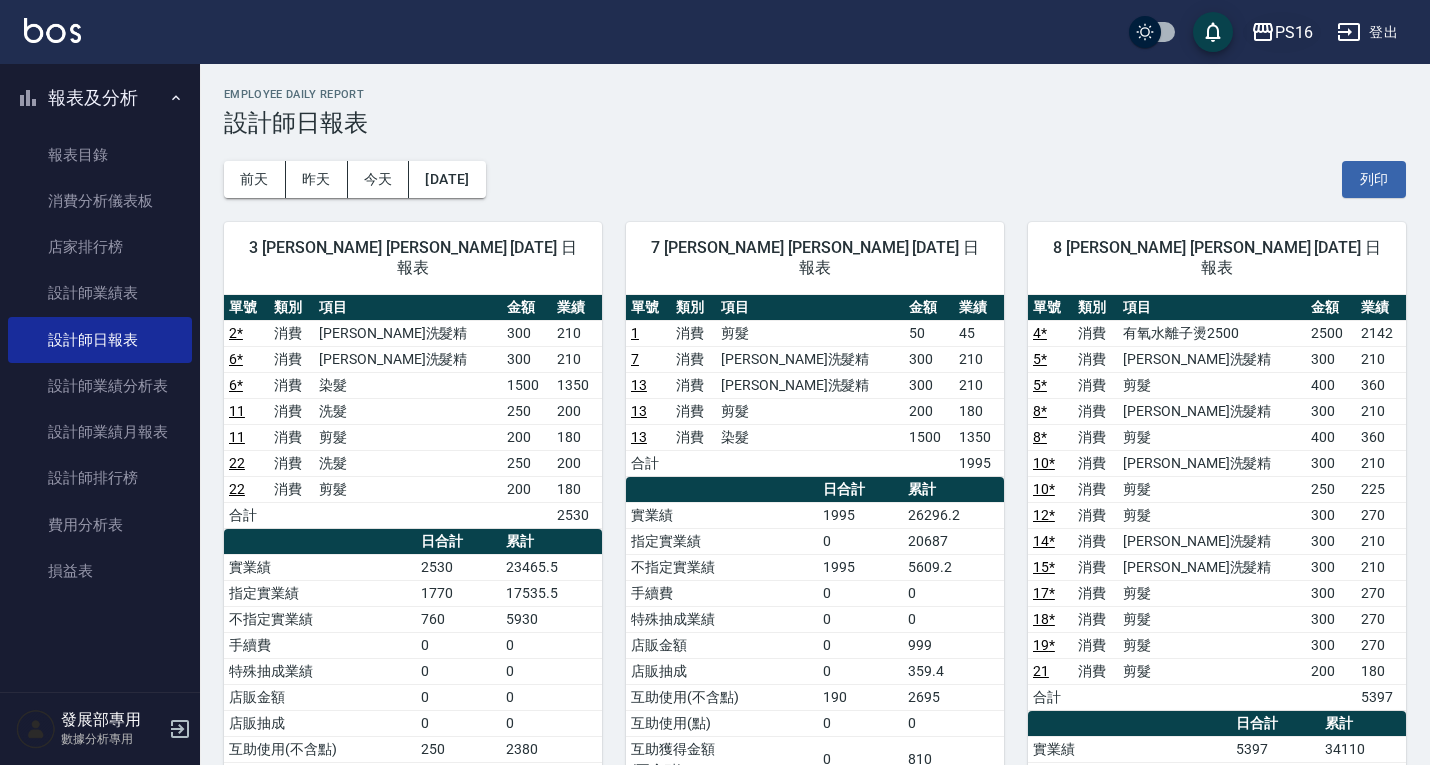 click on "PS16" at bounding box center (1294, 32) 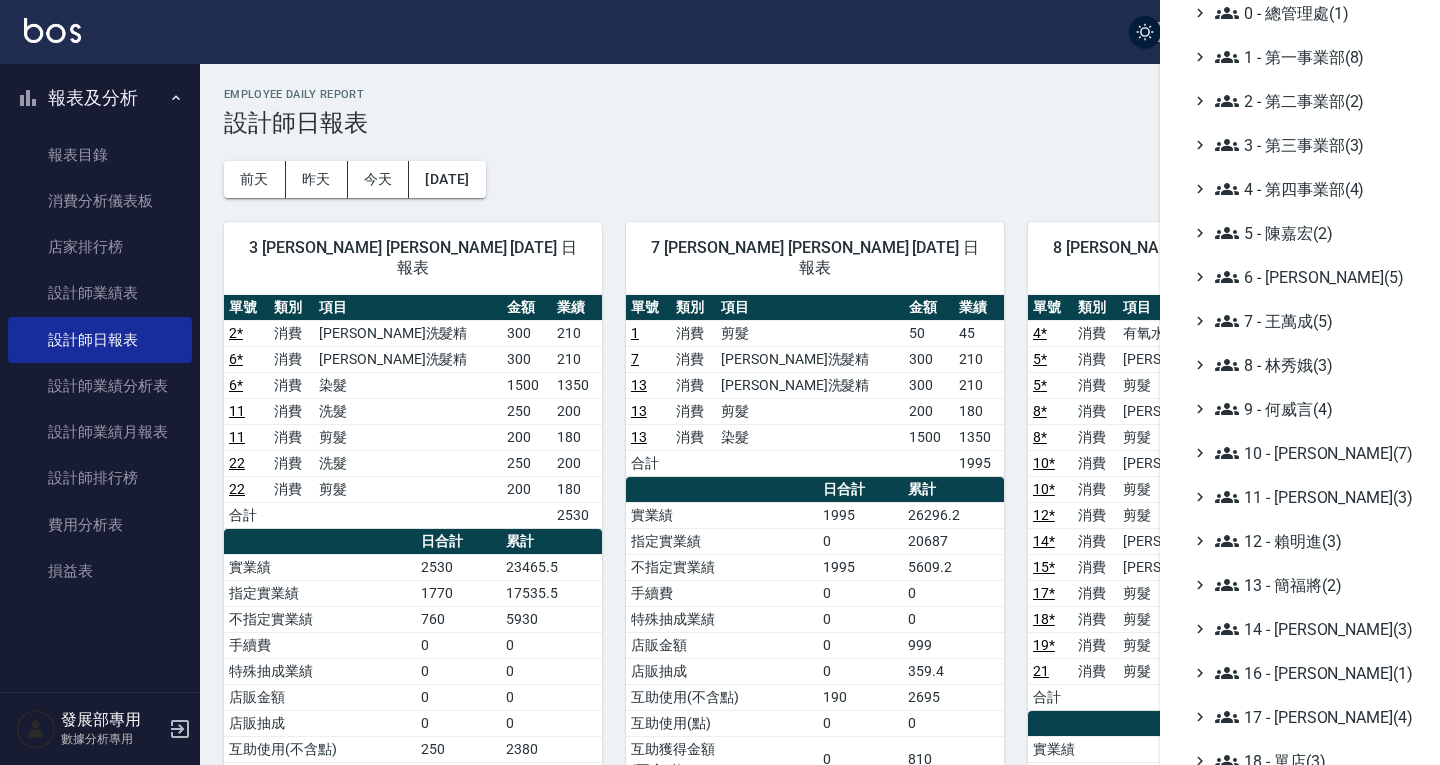 scroll, scrollTop: 100, scrollLeft: 0, axis: vertical 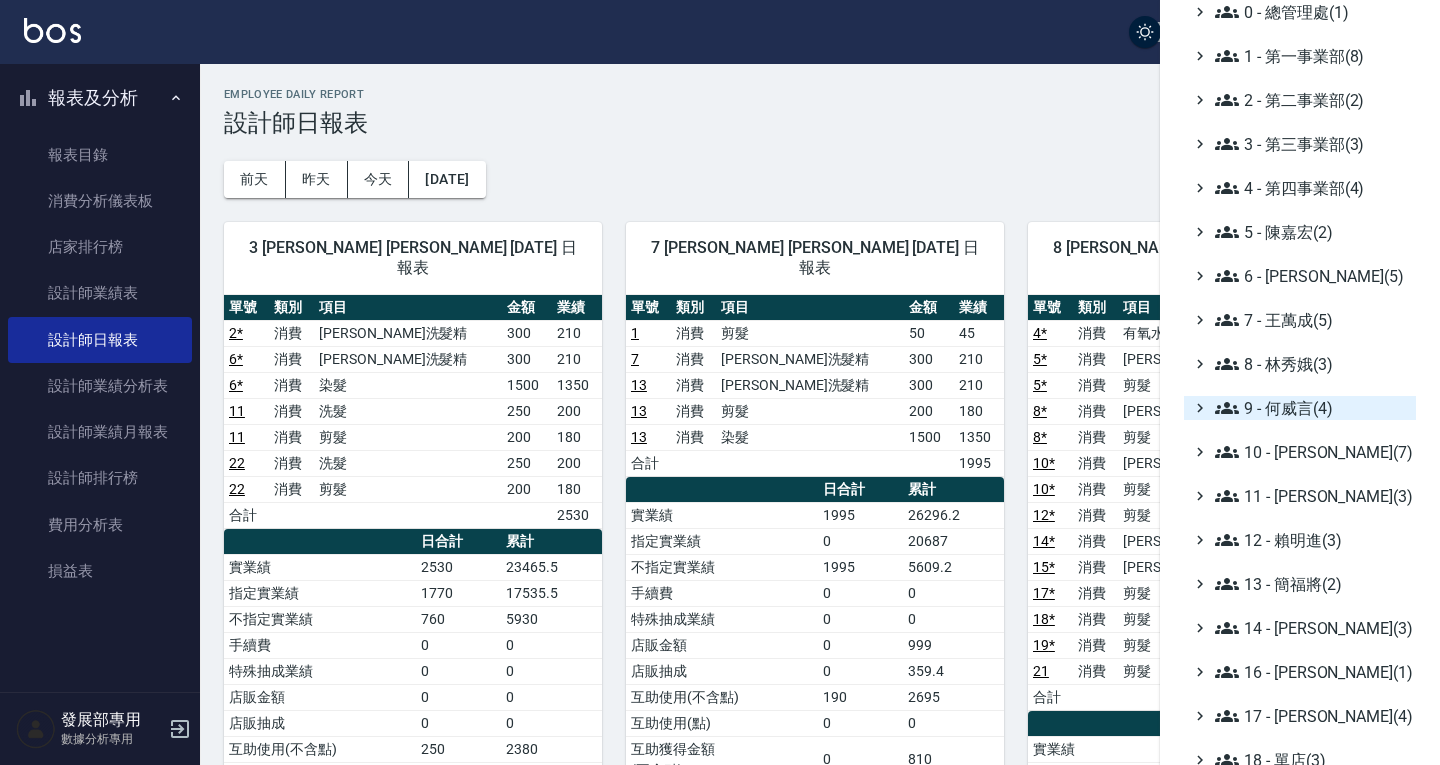 click on "9 - 何威言(4)" at bounding box center [1311, 408] 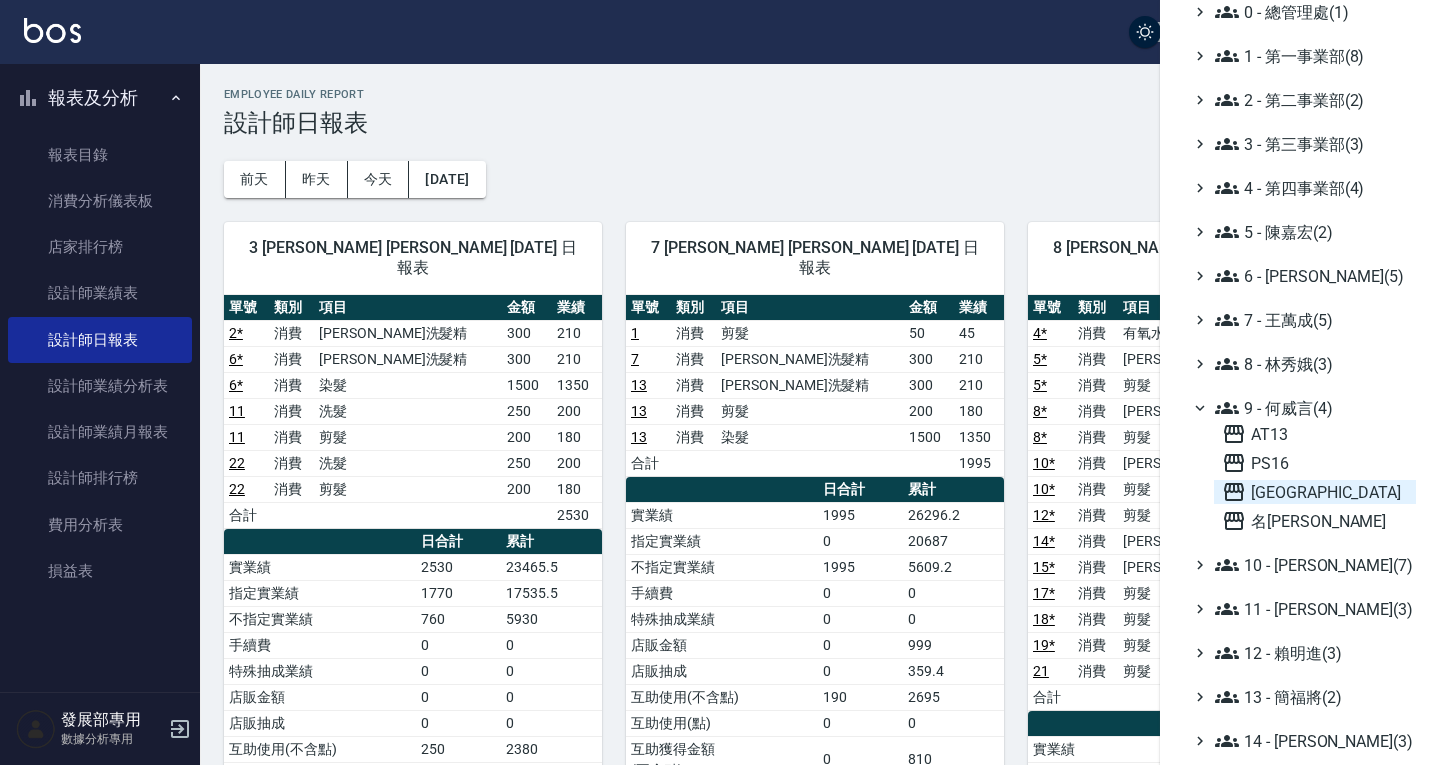 click on "上越新廟口" at bounding box center (1315, 492) 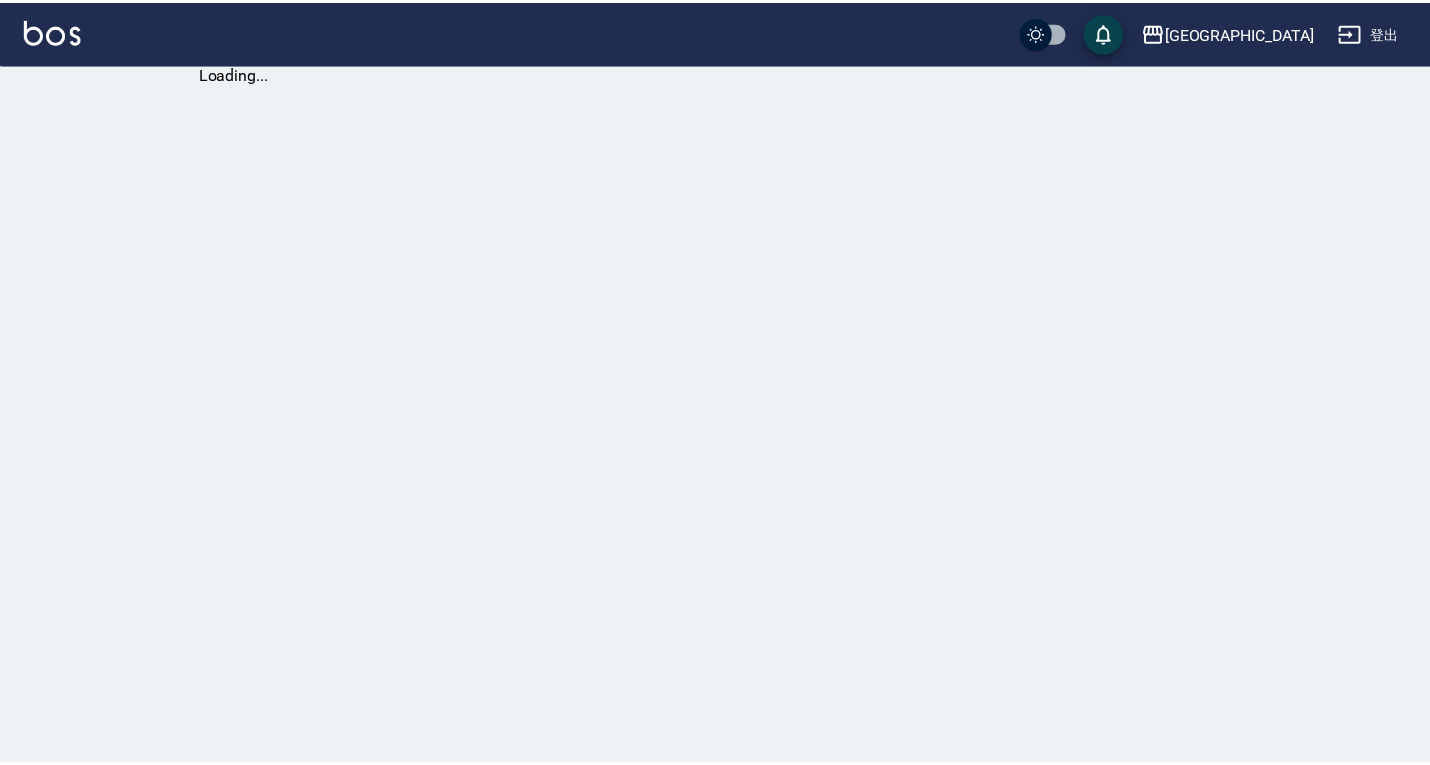 scroll, scrollTop: 0, scrollLeft: 0, axis: both 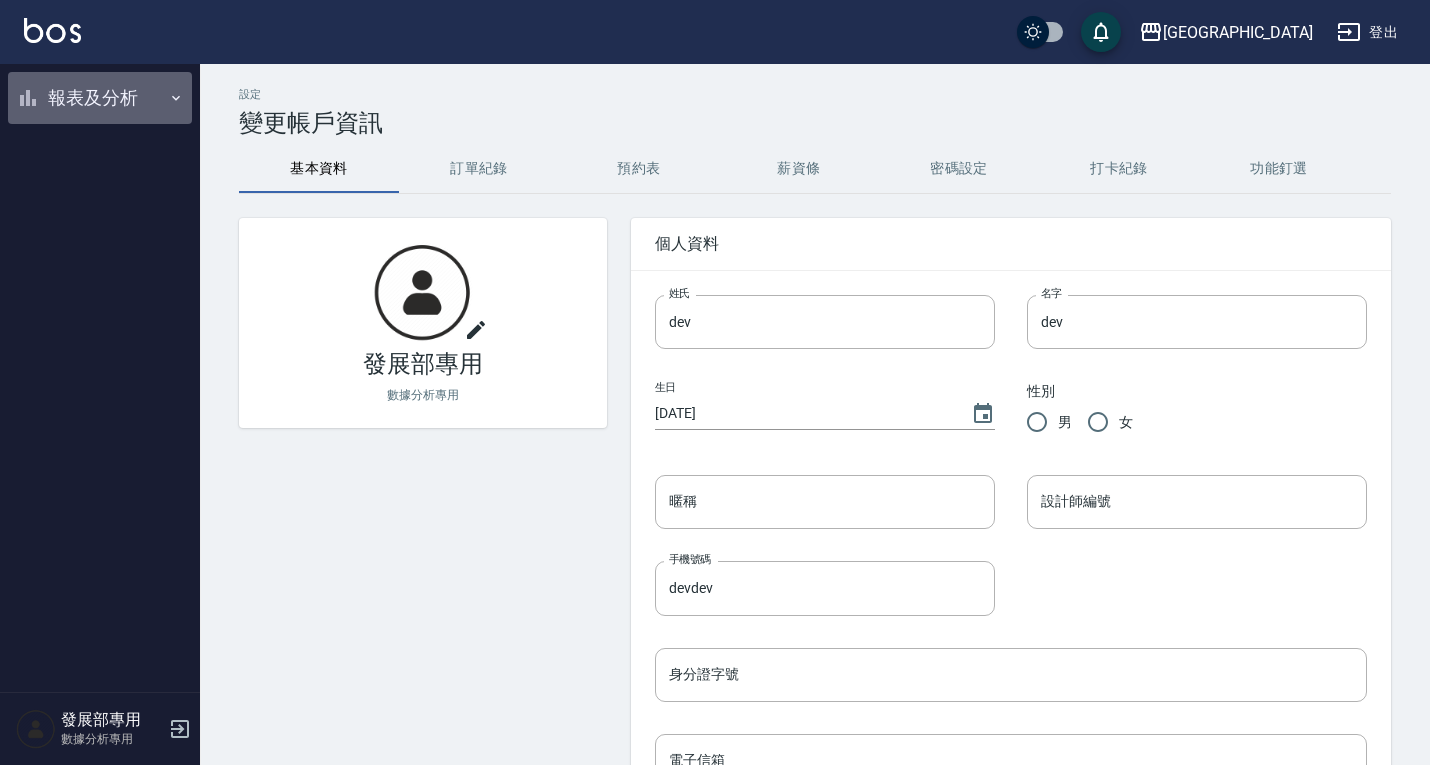 click on "報表及分析" at bounding box center [100, 98] 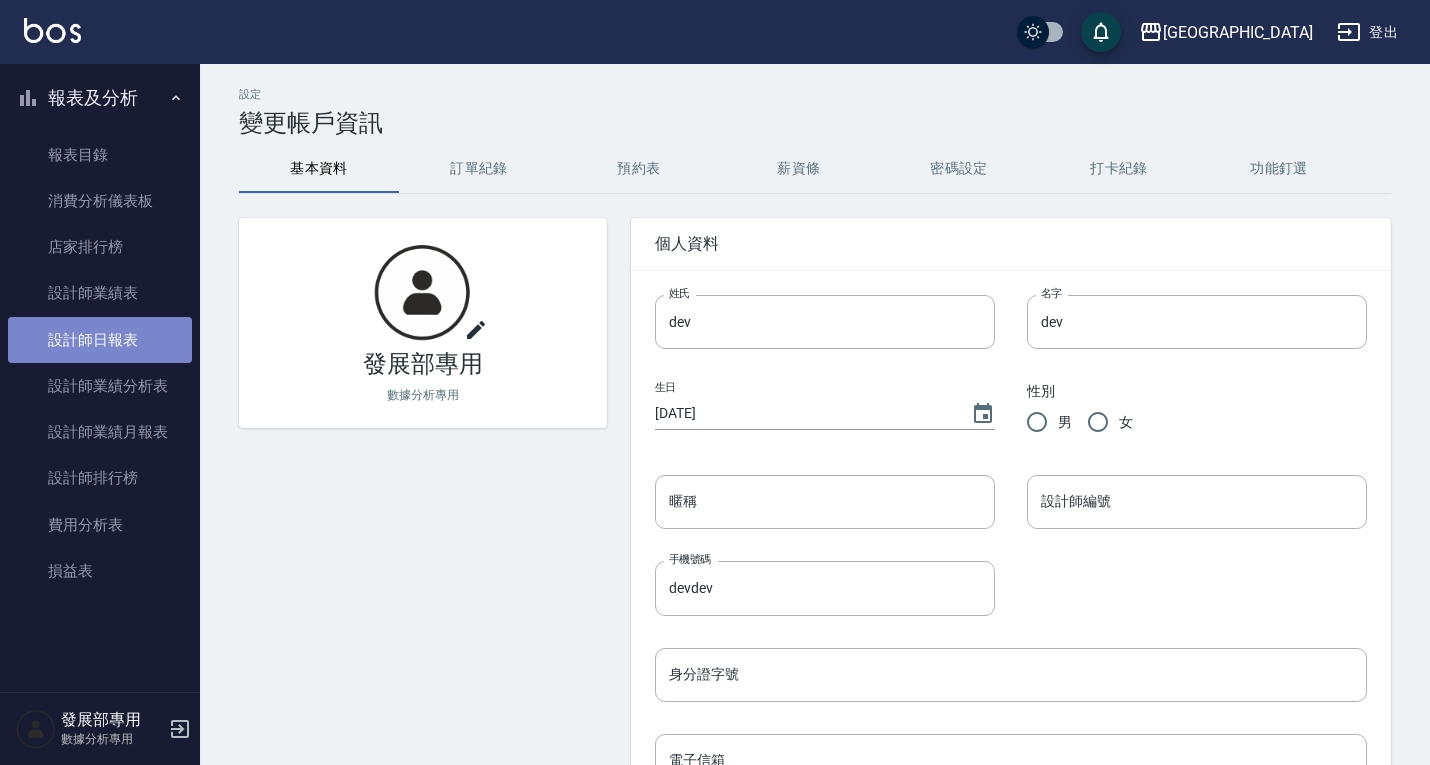 click on "設計師日報表" at bounding box center [100, 340] 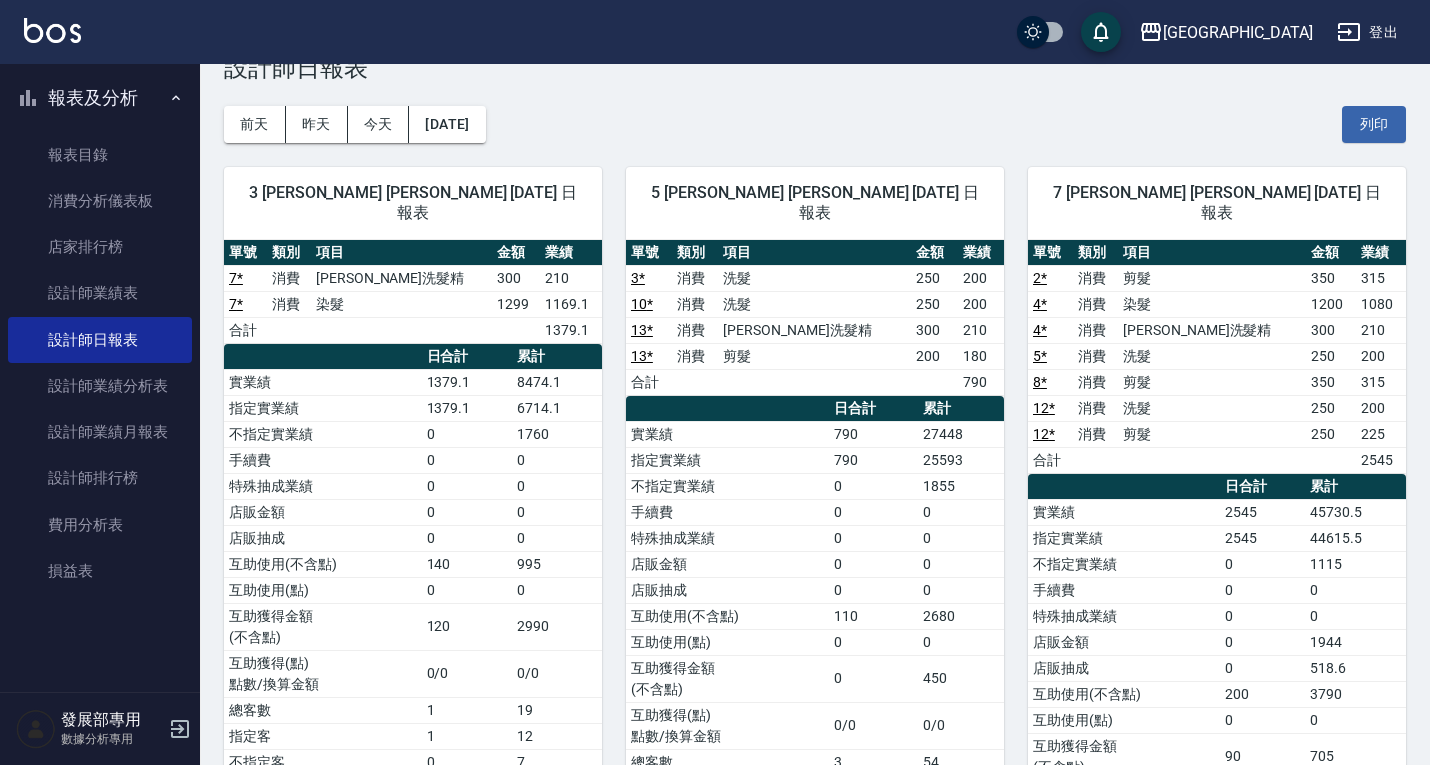 scroll, scrollTop: 0, scrollLeft: 0, axis: both 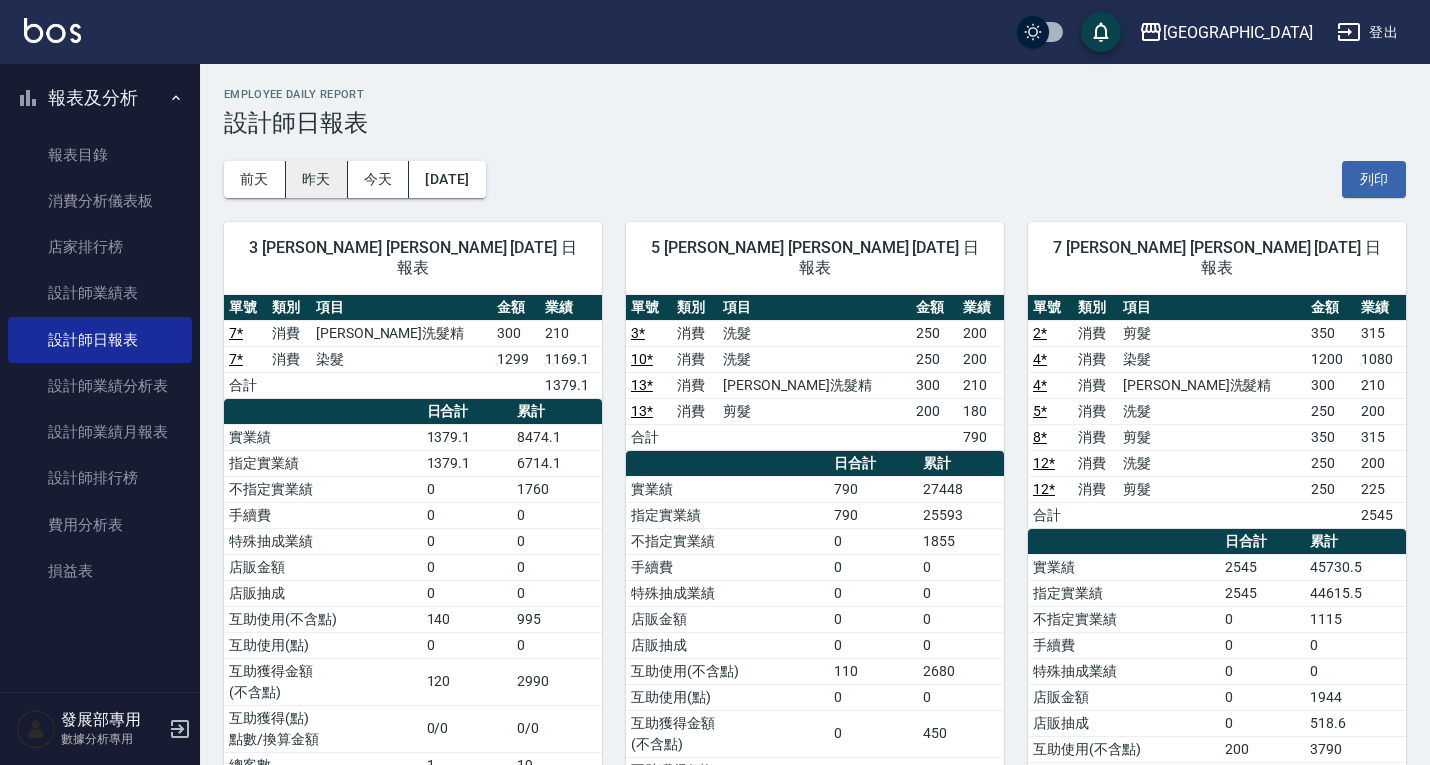 click on "昨天" at bounding box center (317, 179) 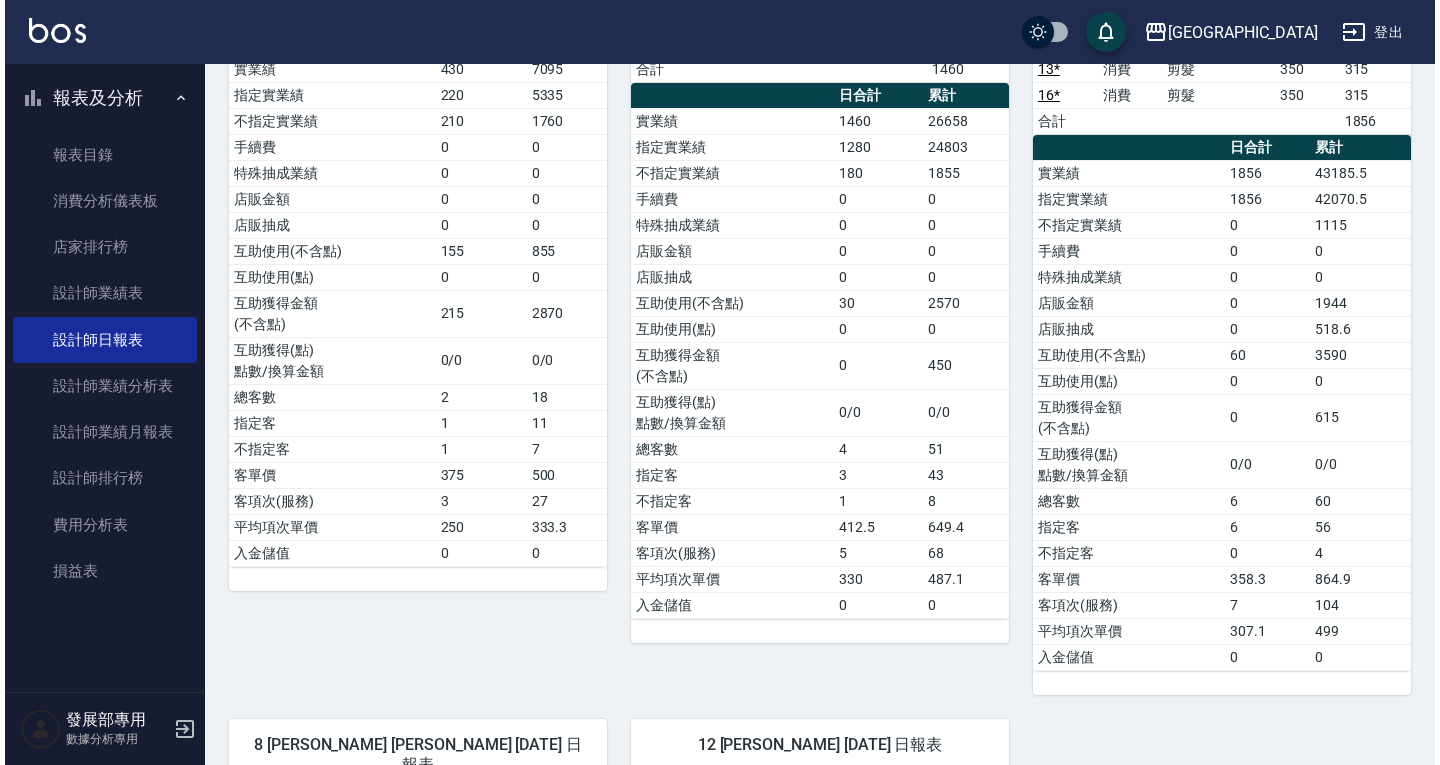 scroll, scrollTop: 500, scrollLeft: 0, axis: vertical 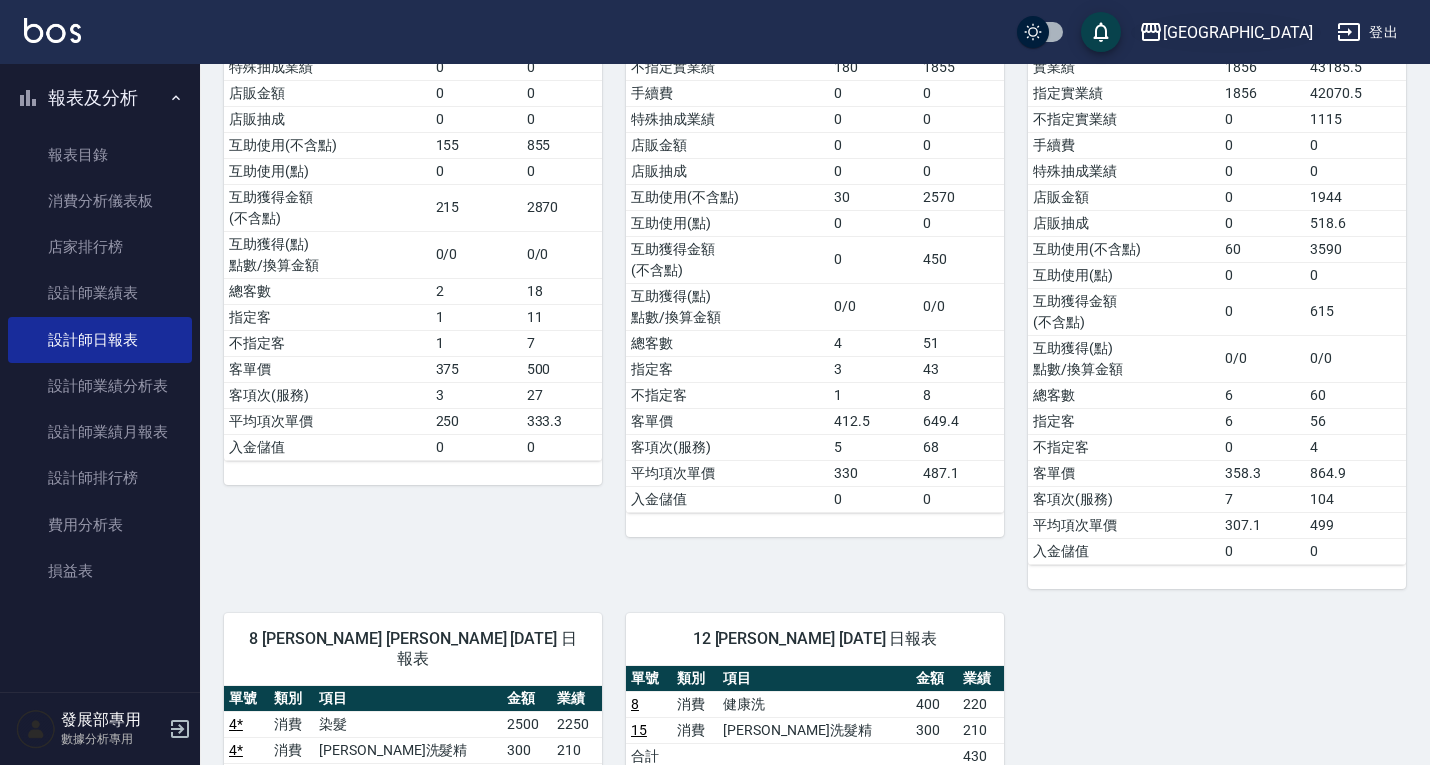 click on "上越新廟口" at bounding box center [1238, 32] 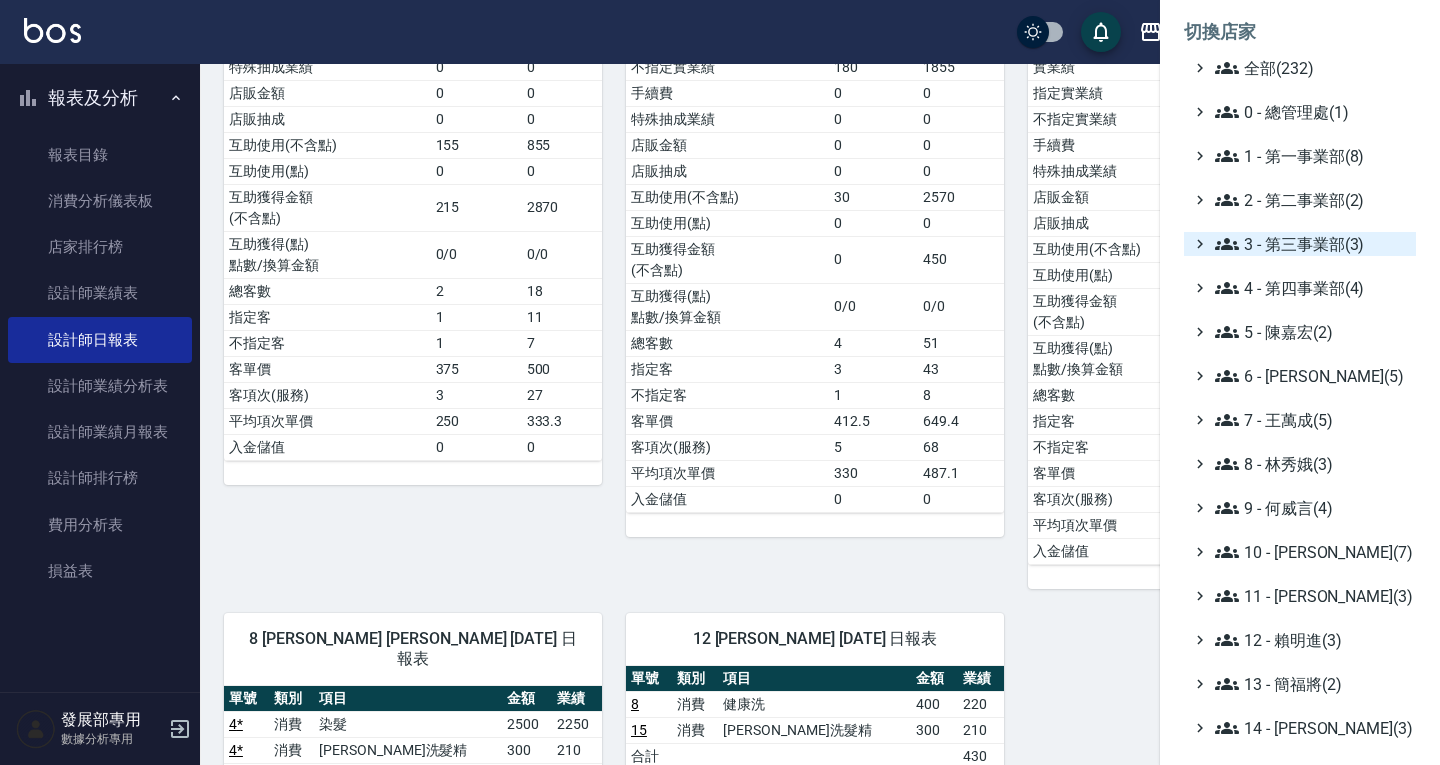 click on "3 - 第三事業部(3)" at bounding box center (1311, 244) 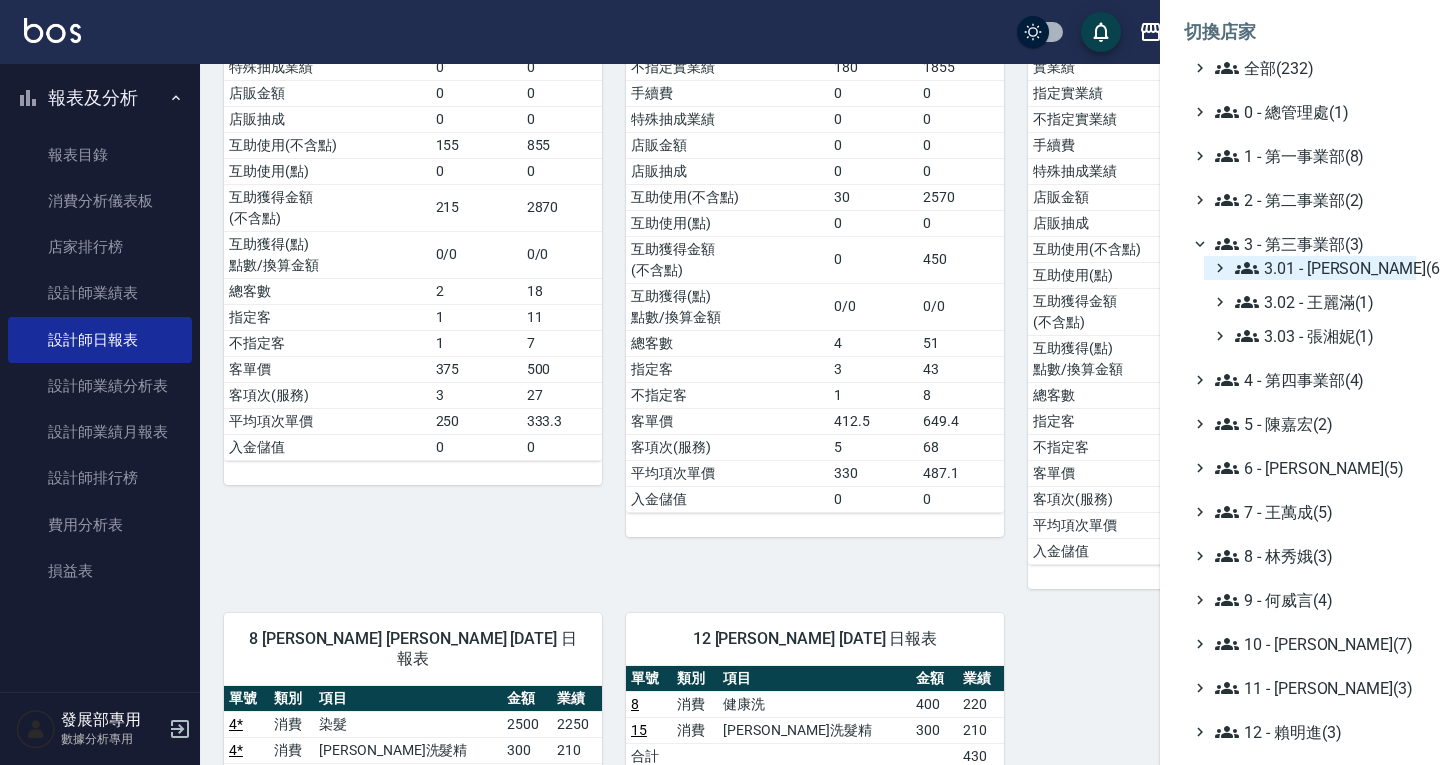 click on "3.01 - 蔡承翰(6)" at bounding box center (1321, 268) 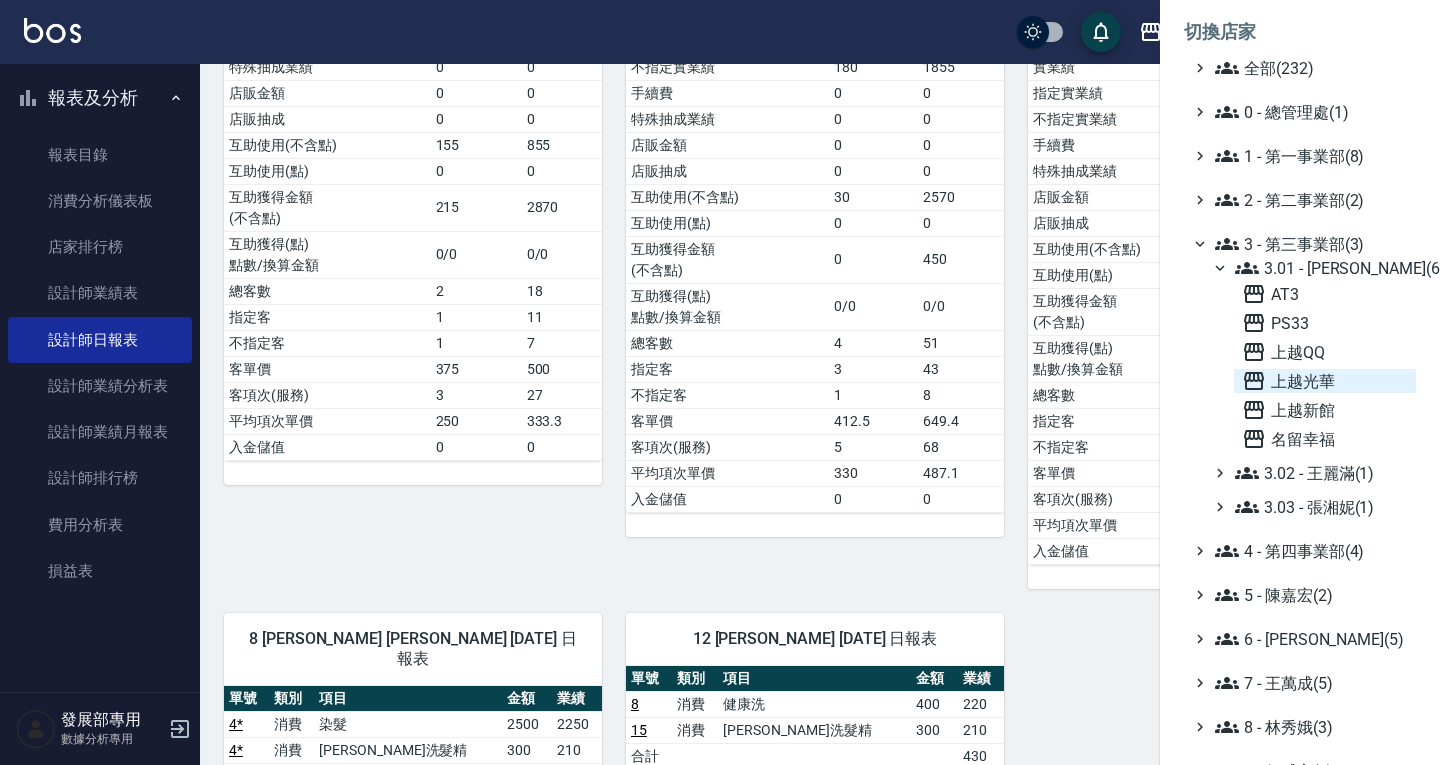 click on "上越光華" at bounding box center [1325, 381] 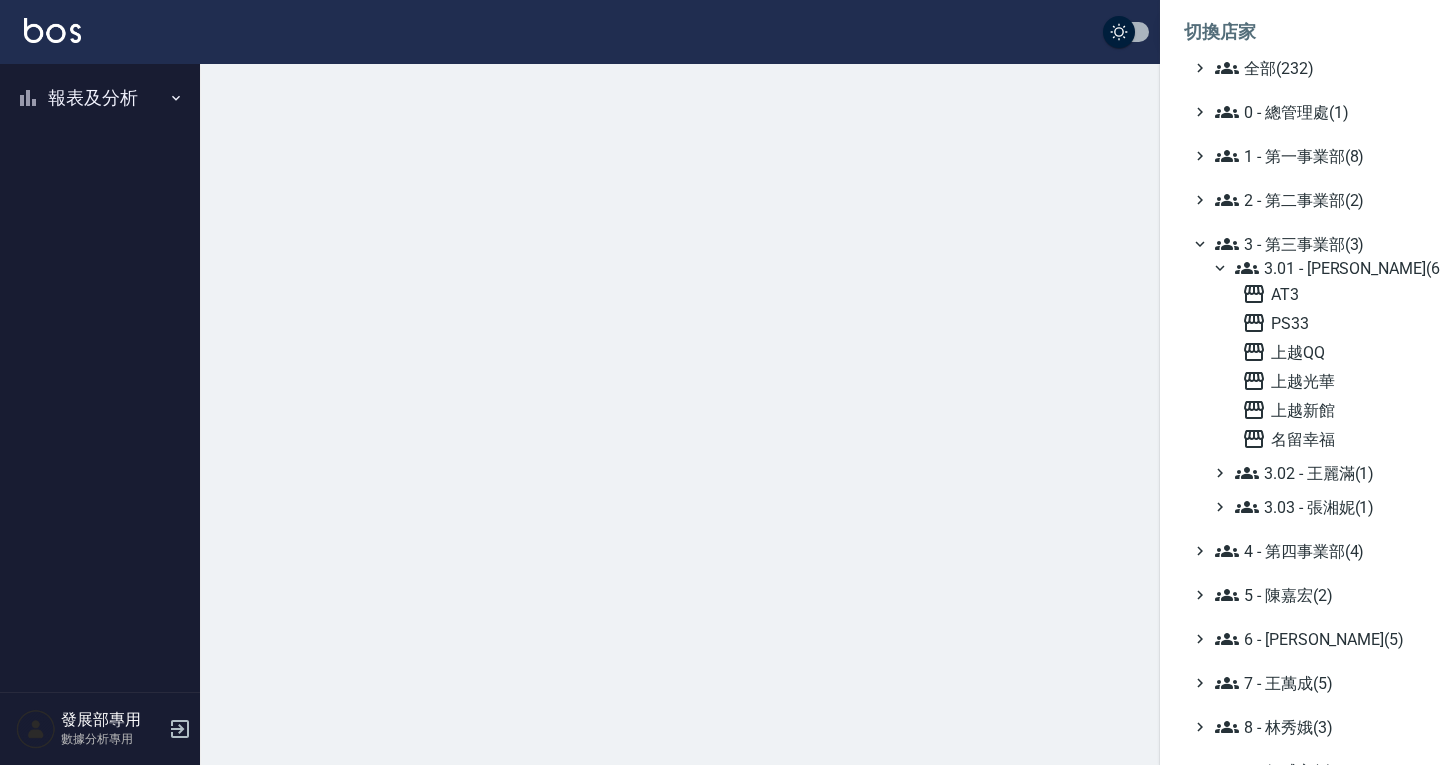 scroll, scrollTop: 0, scrollLeft: 0, axis: both 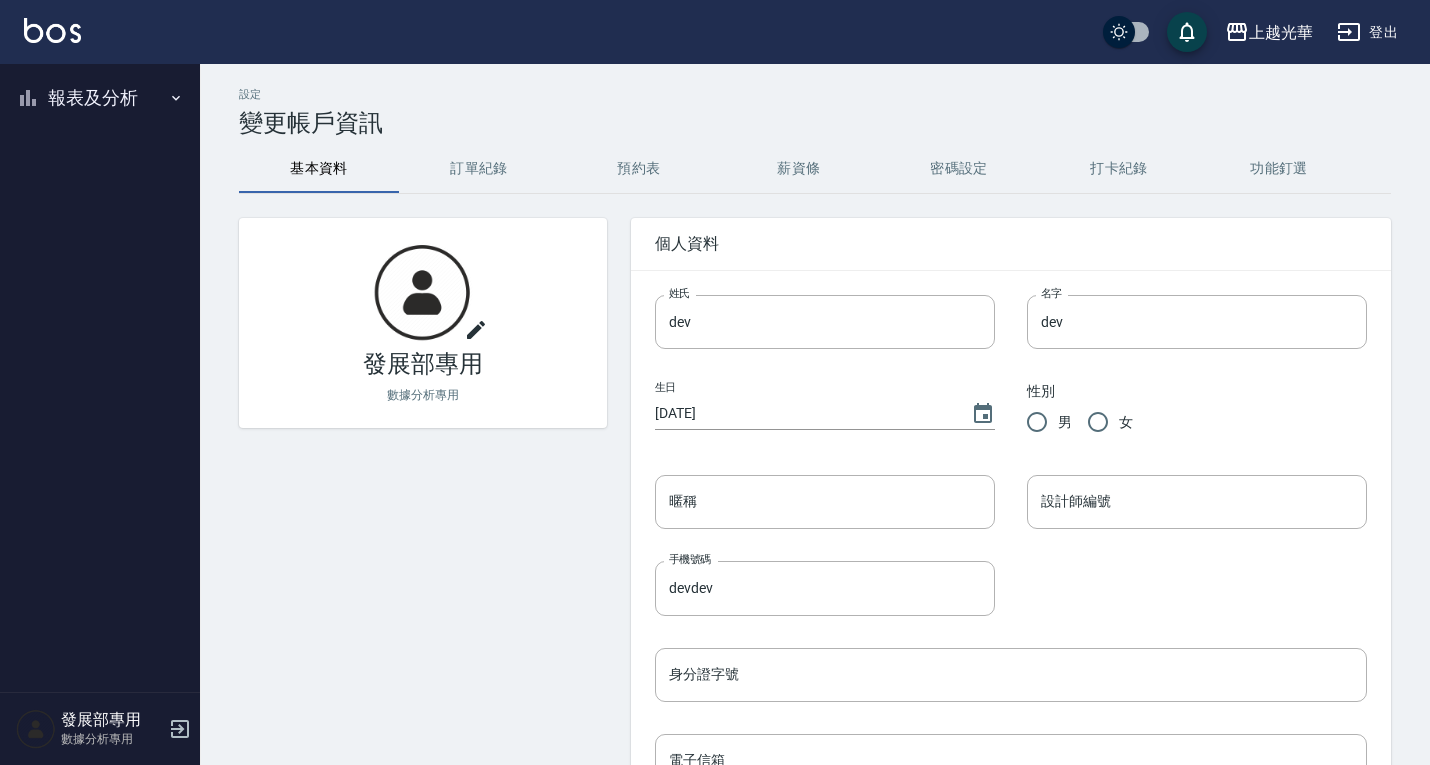 click on "報表及分析" at bounding box center (100, 98) 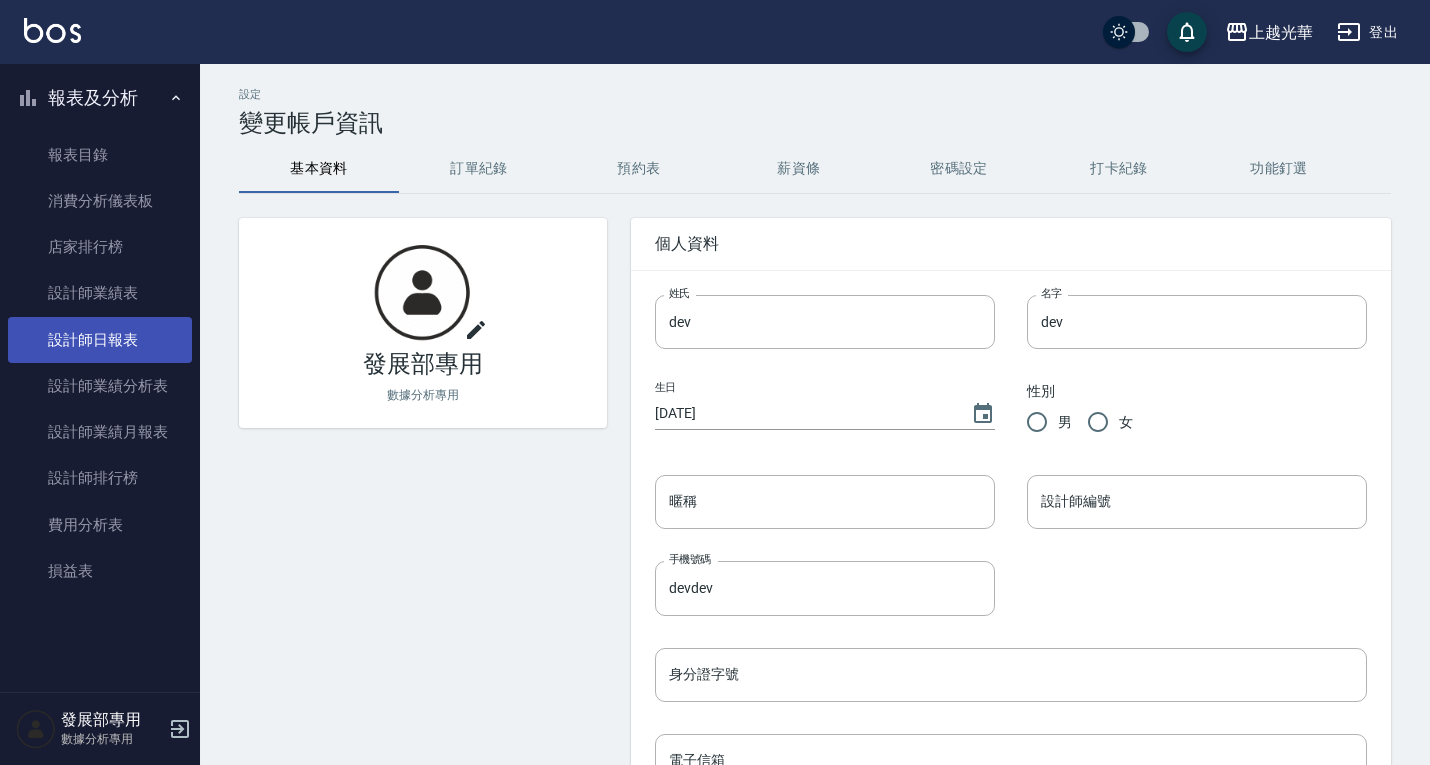 click on "設計師日報表" at bounding box center (100, 340) 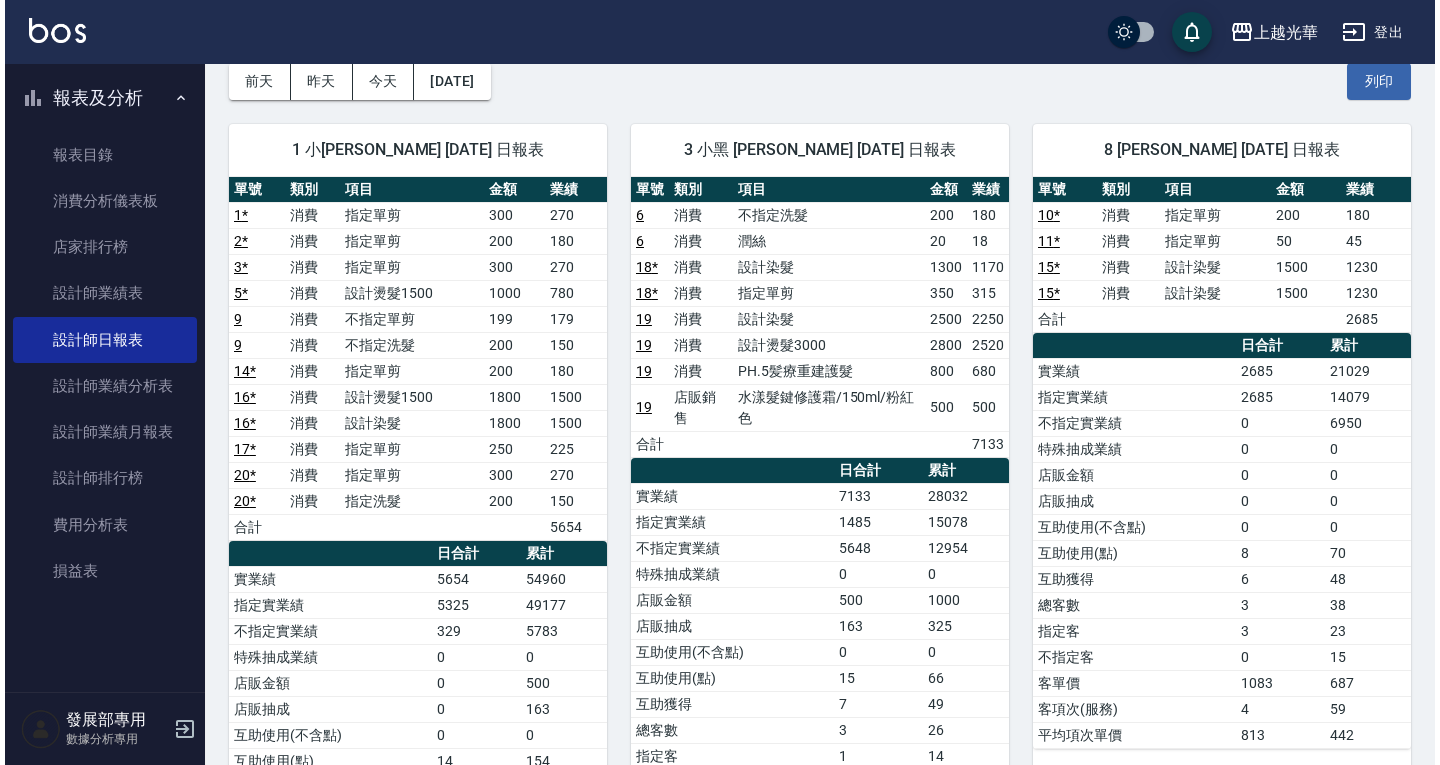 scroll, scrollTop: 0, scrollLeft: 0, axis: both 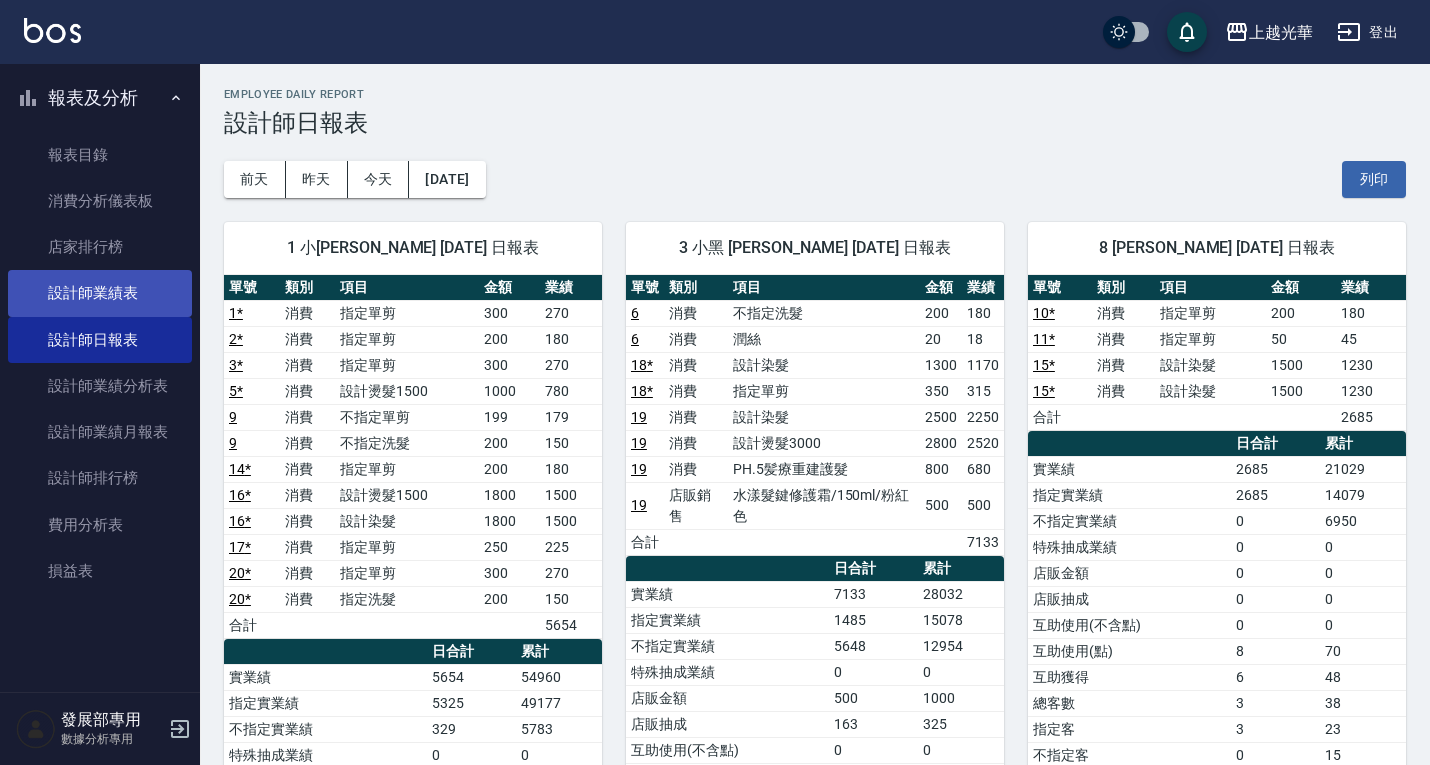 click on "設計師業績表" at bounding box center [100, 293] 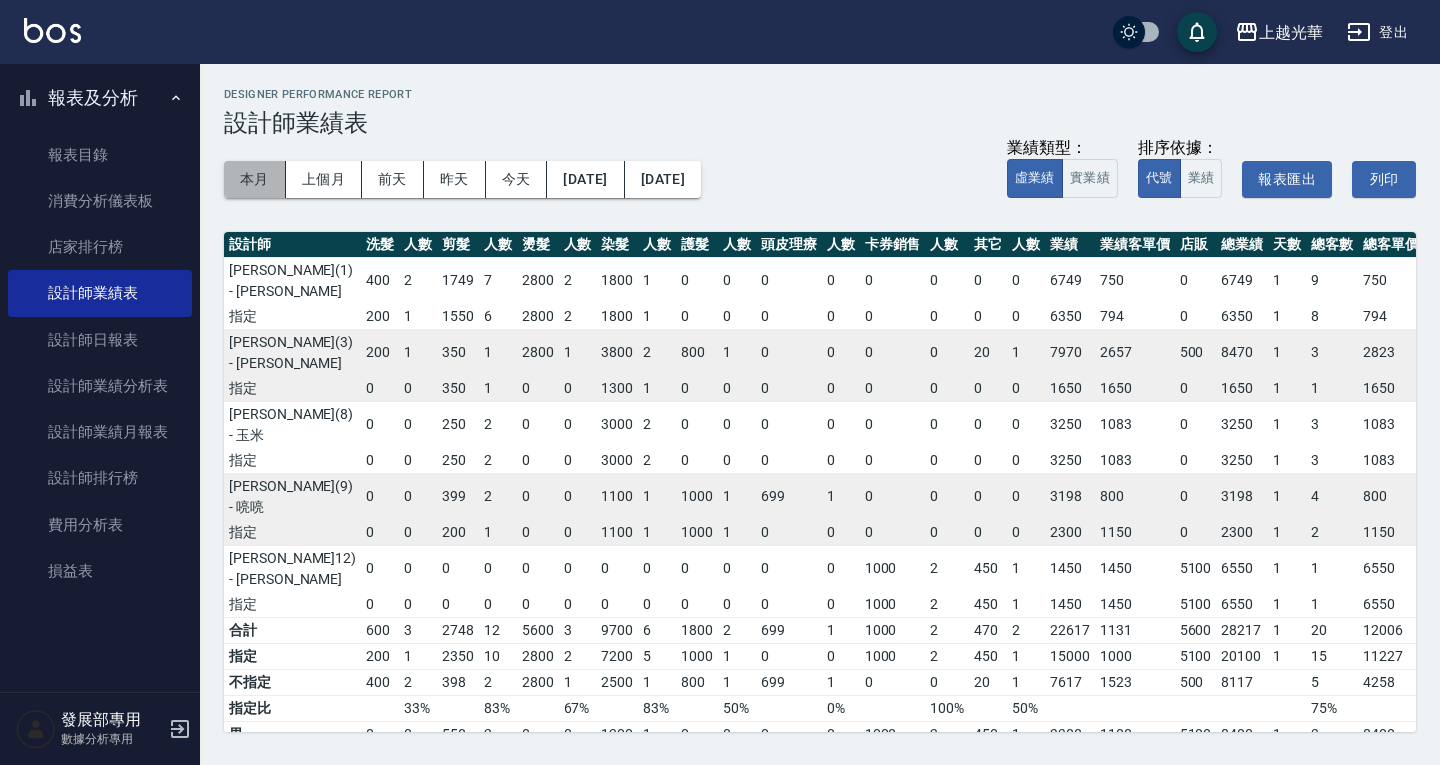 click on "本月" at bounding box center (255, 179) 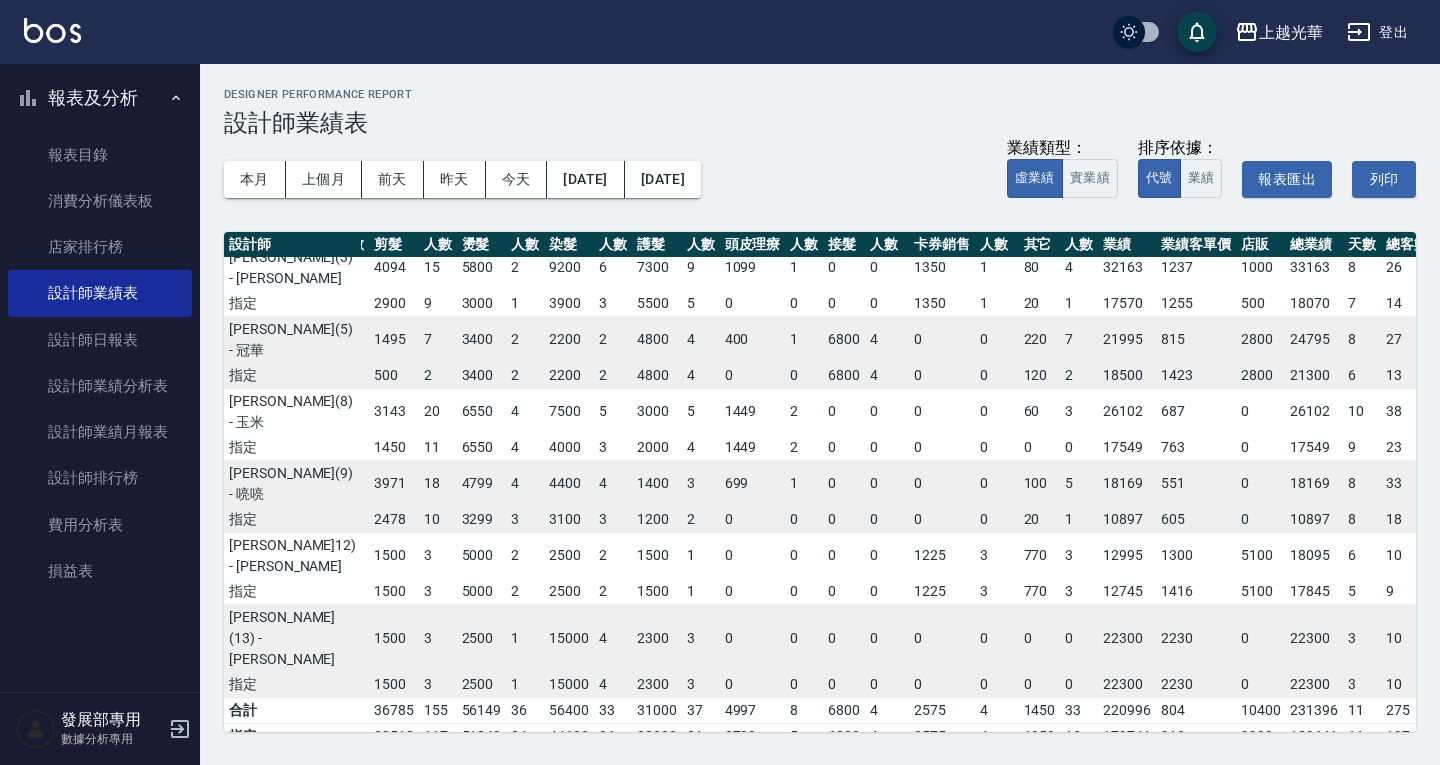 scroll, scrollTop: 0, scrollLeft: 80, axis: horizontal 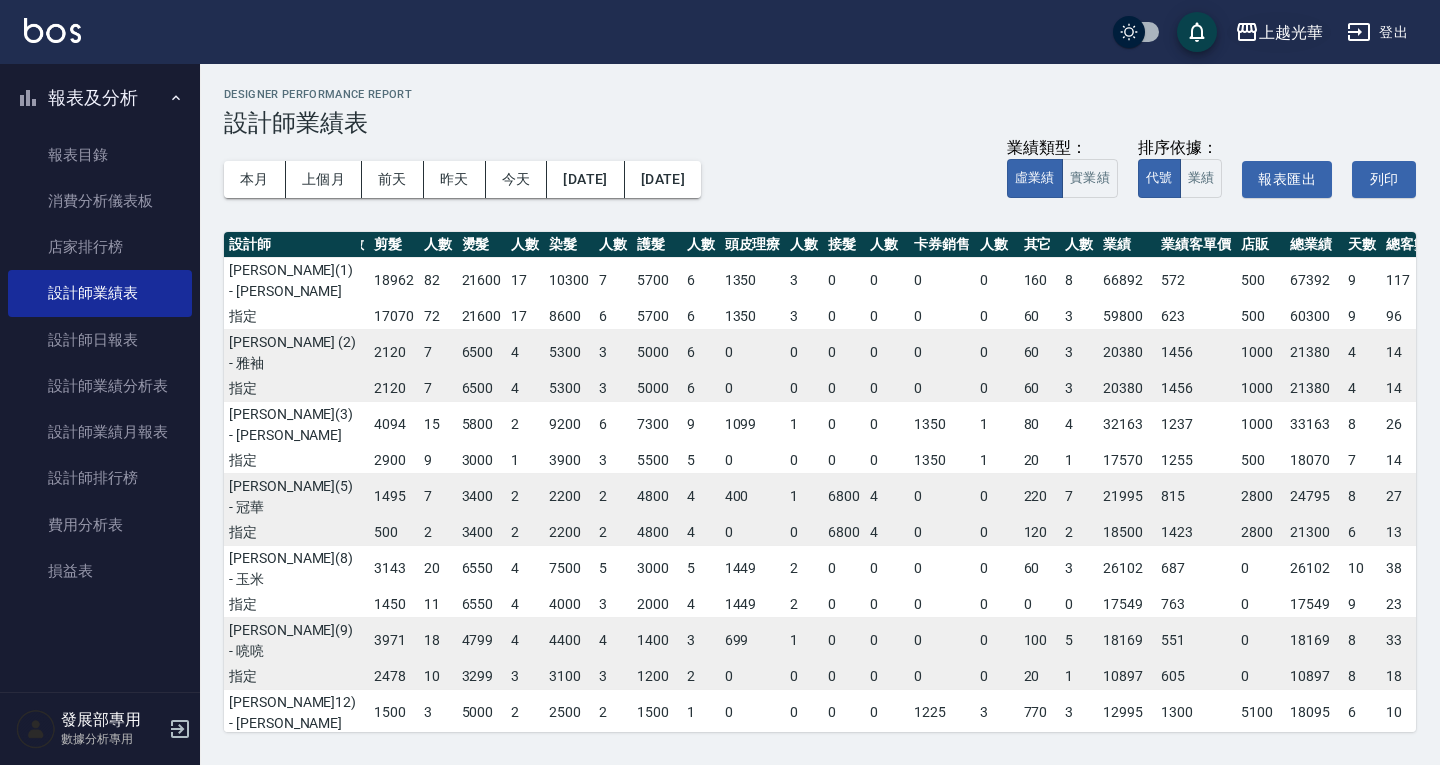 click on "上越光華" at bounding box center (1291, 32) 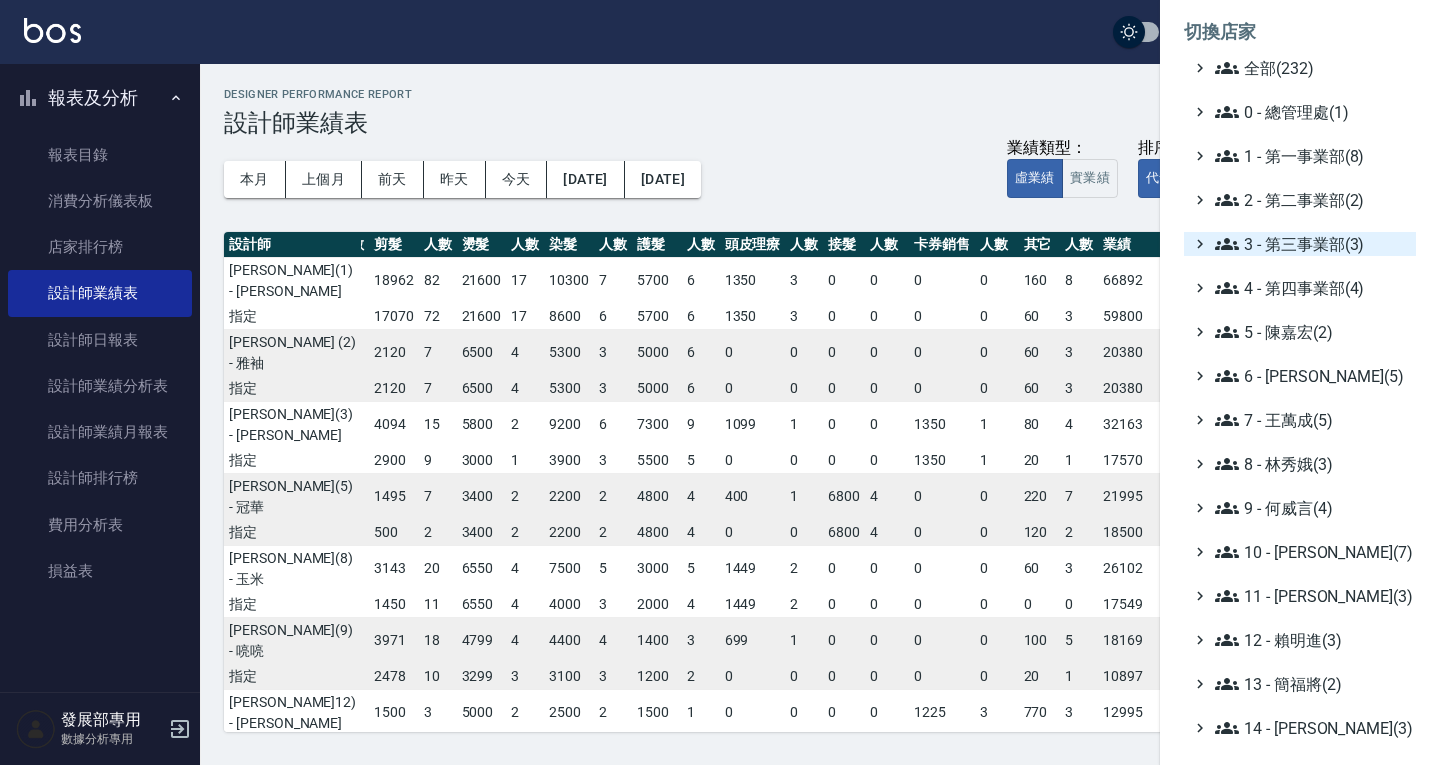 click on "3 - 第三事業部(3)" at bounding box center (1311, 244) 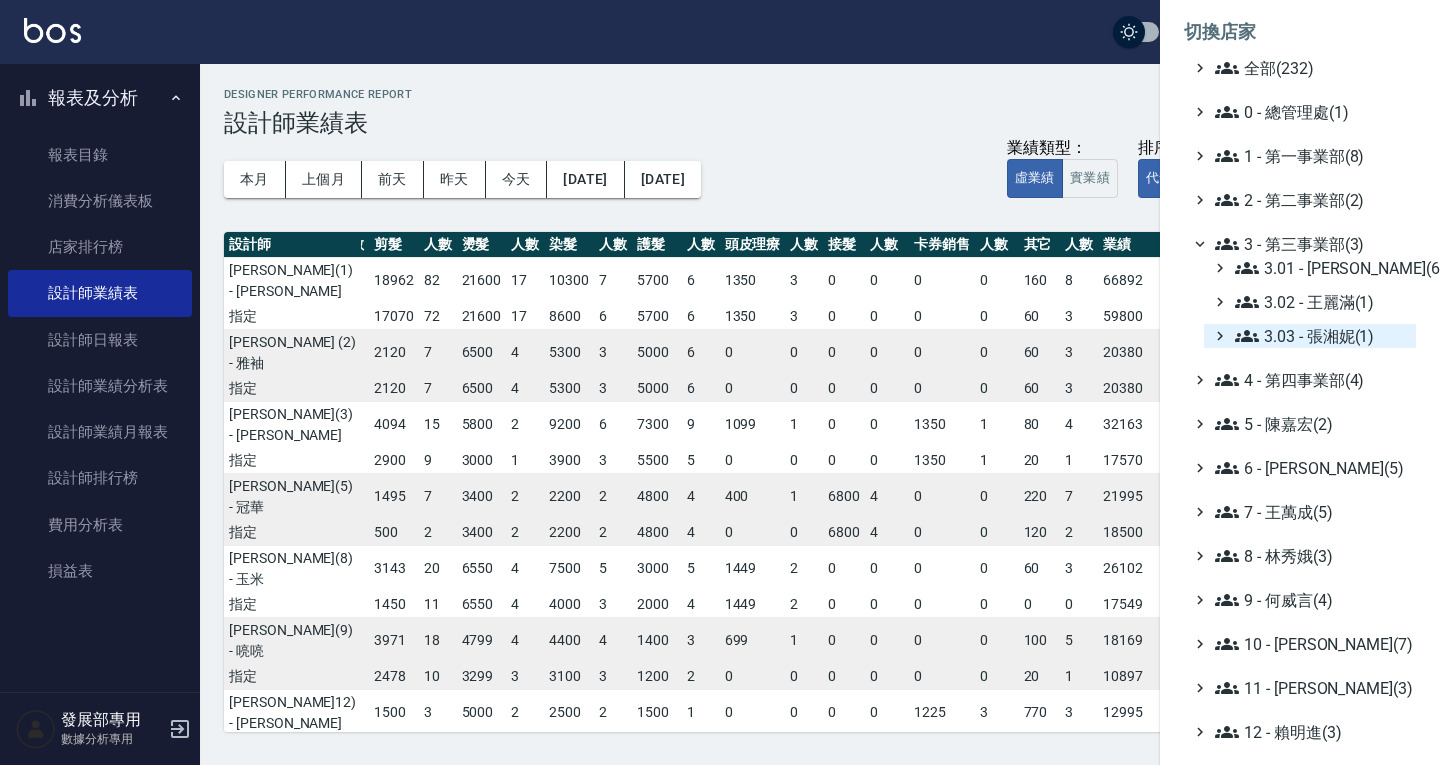 click on "3.03 - 張湘妮(1)" at bounding box center (1321, 336) 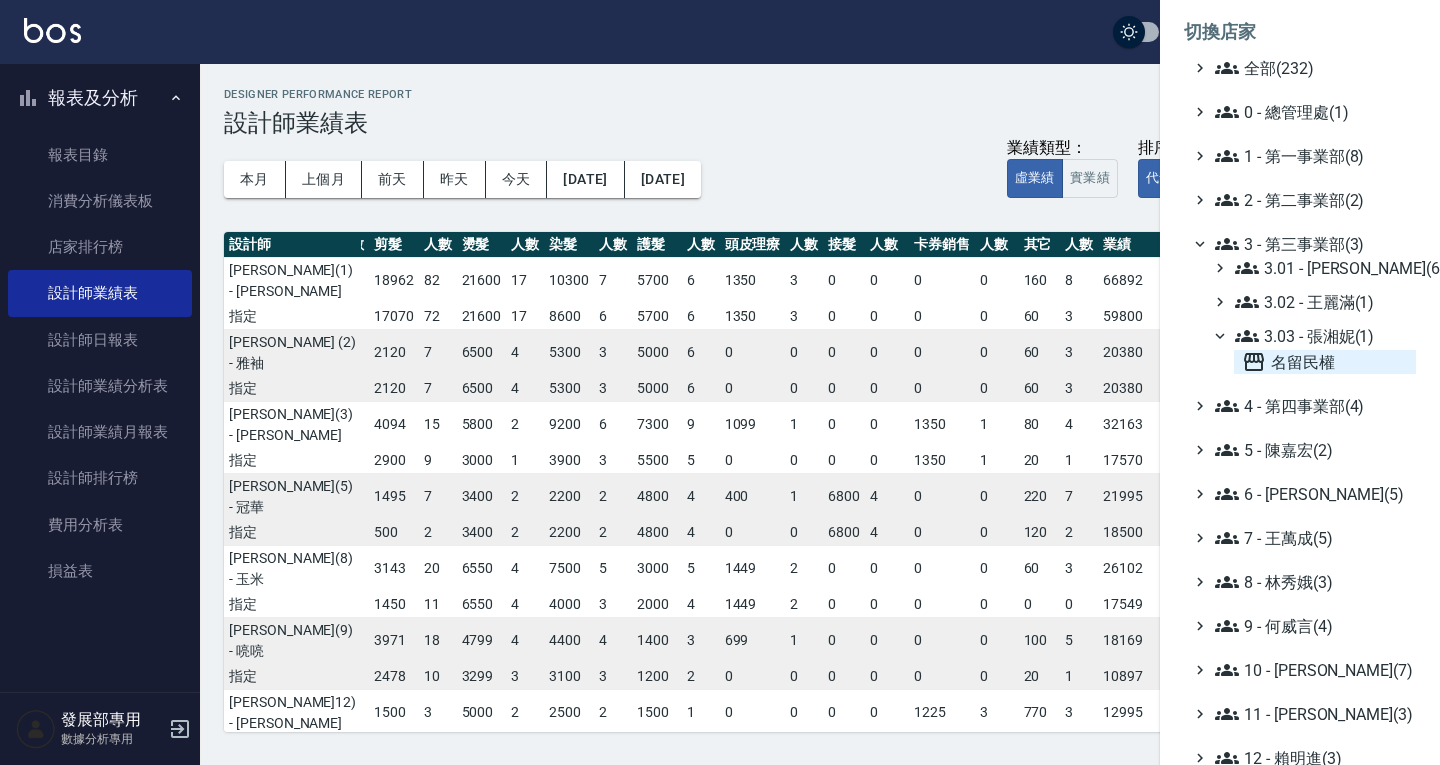 click on "名留民權" at bounding box center [1325, 362] 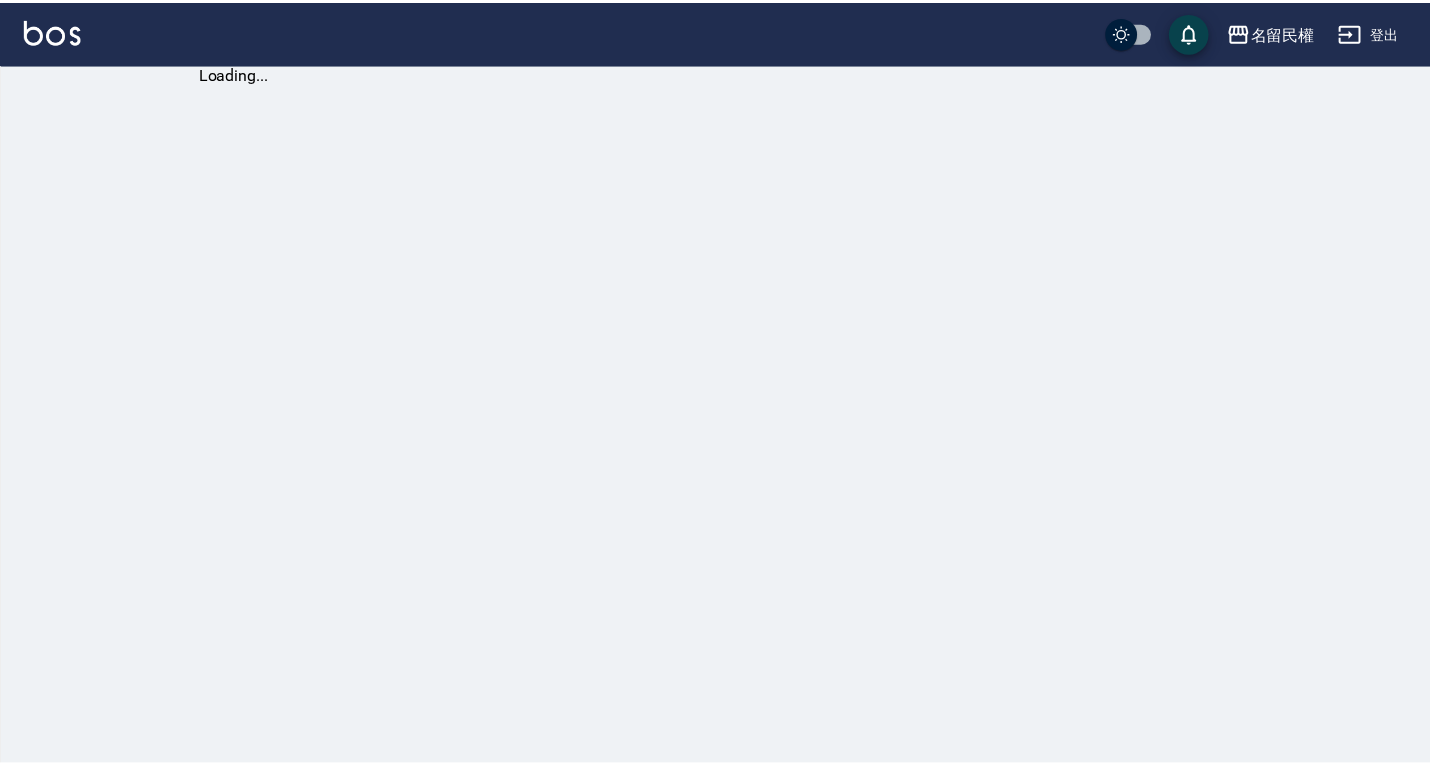 scroll, scrollTop: 0, scrollLeft: 0, axis: both 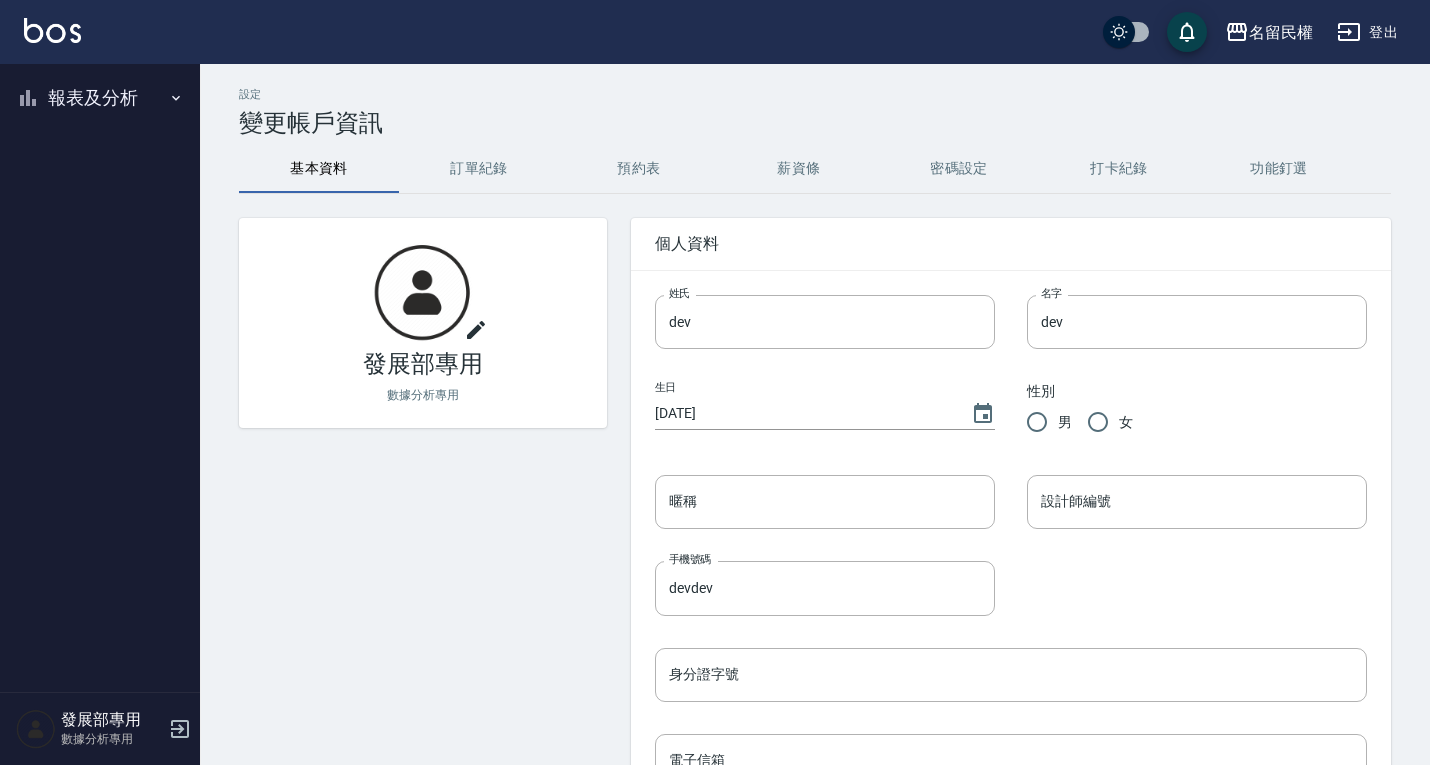 click on "報表及分析" at bounding box center (100, 98) 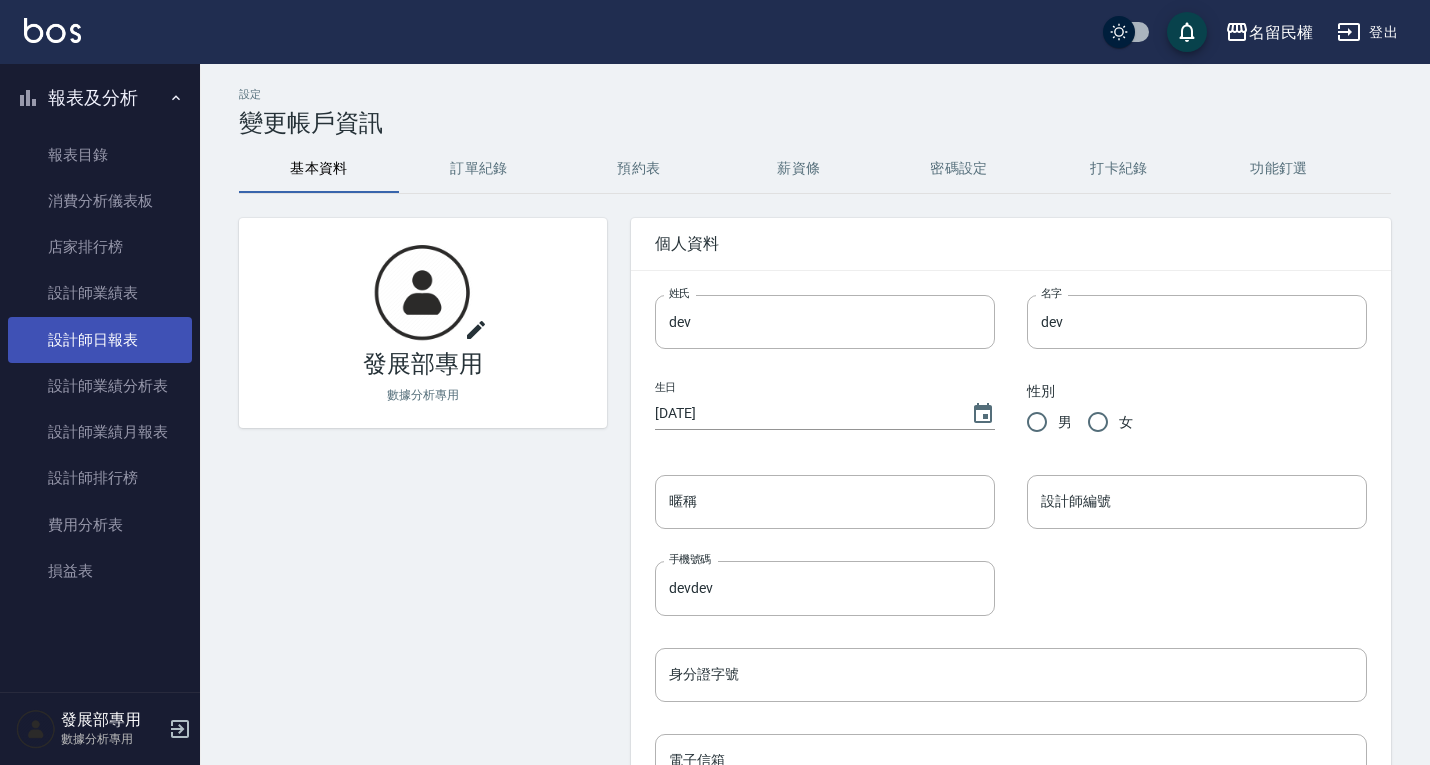 click on "設計師日報表" at bounding box center [100, 340] 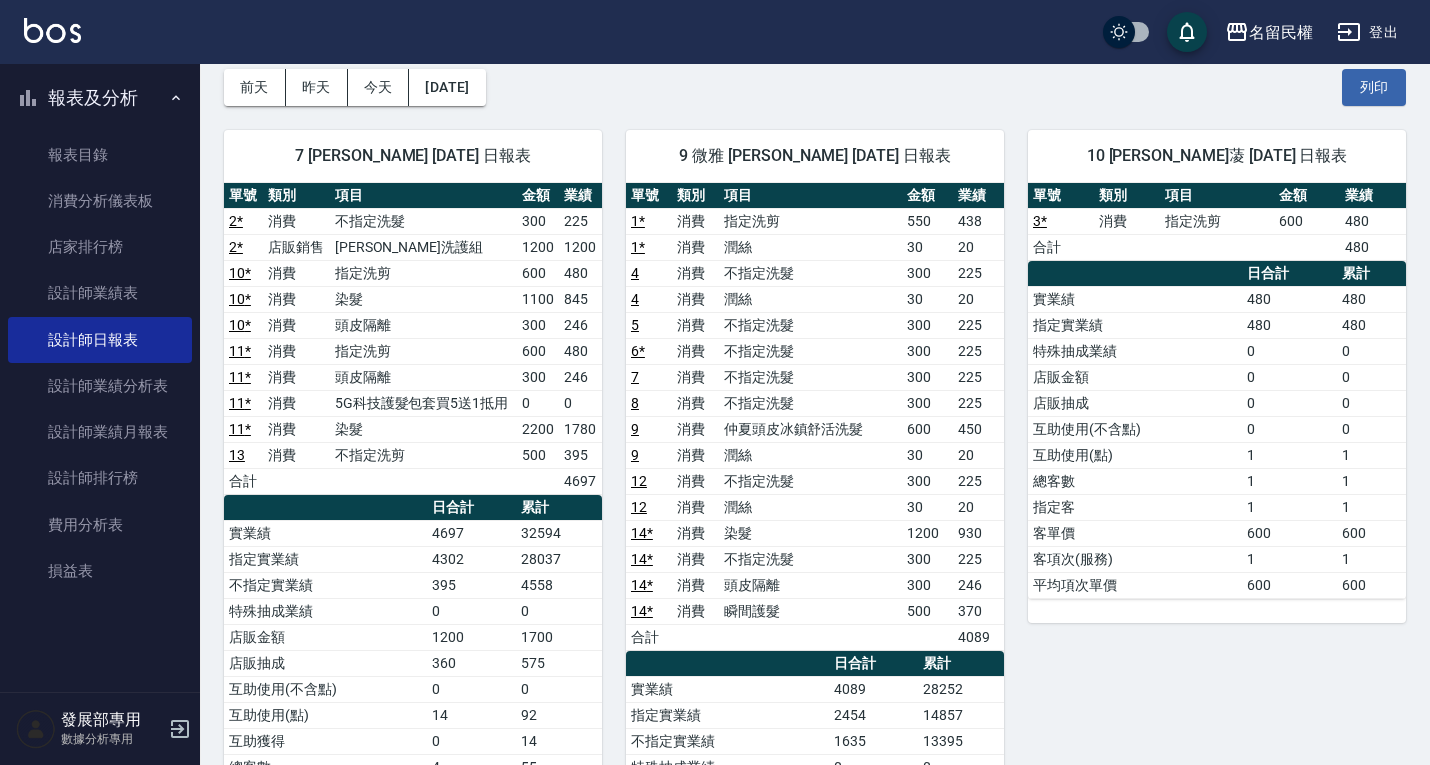 scroll, scrollTop: 0, scrollLeft: 0, axis: both 